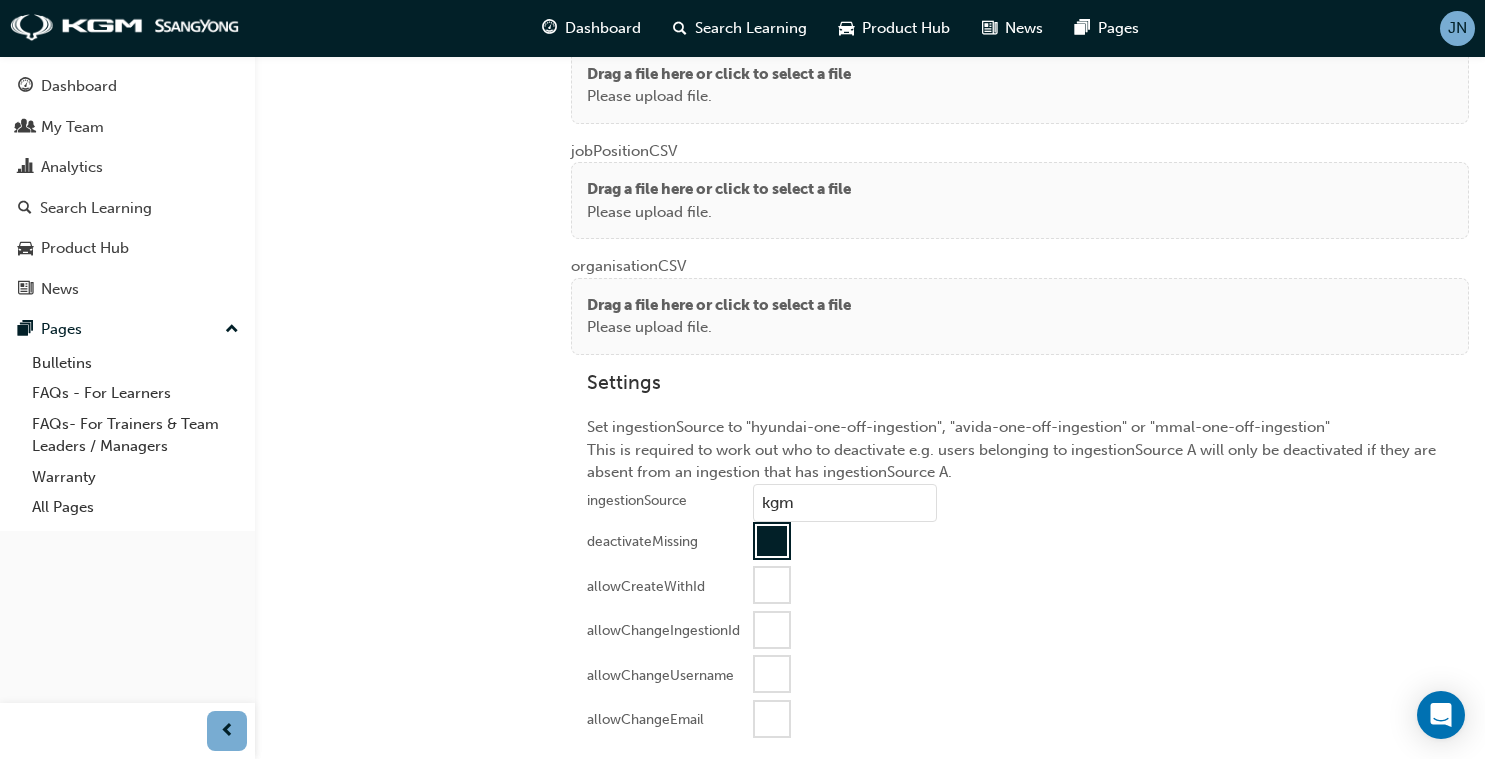 scroll, scrollTop: 1938, scrollLeft: 0, axis: vertical 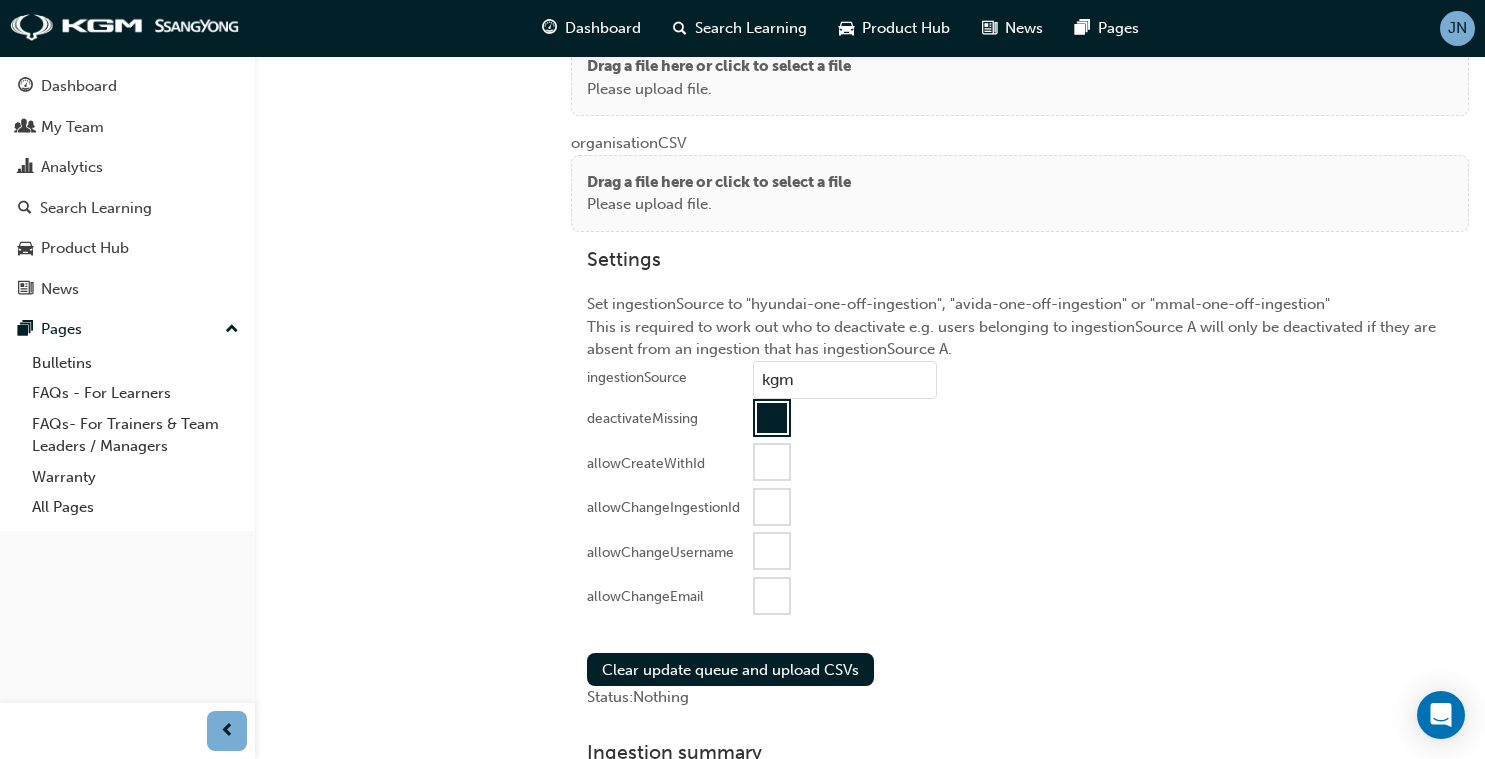 click at bounding box center (772, 418) 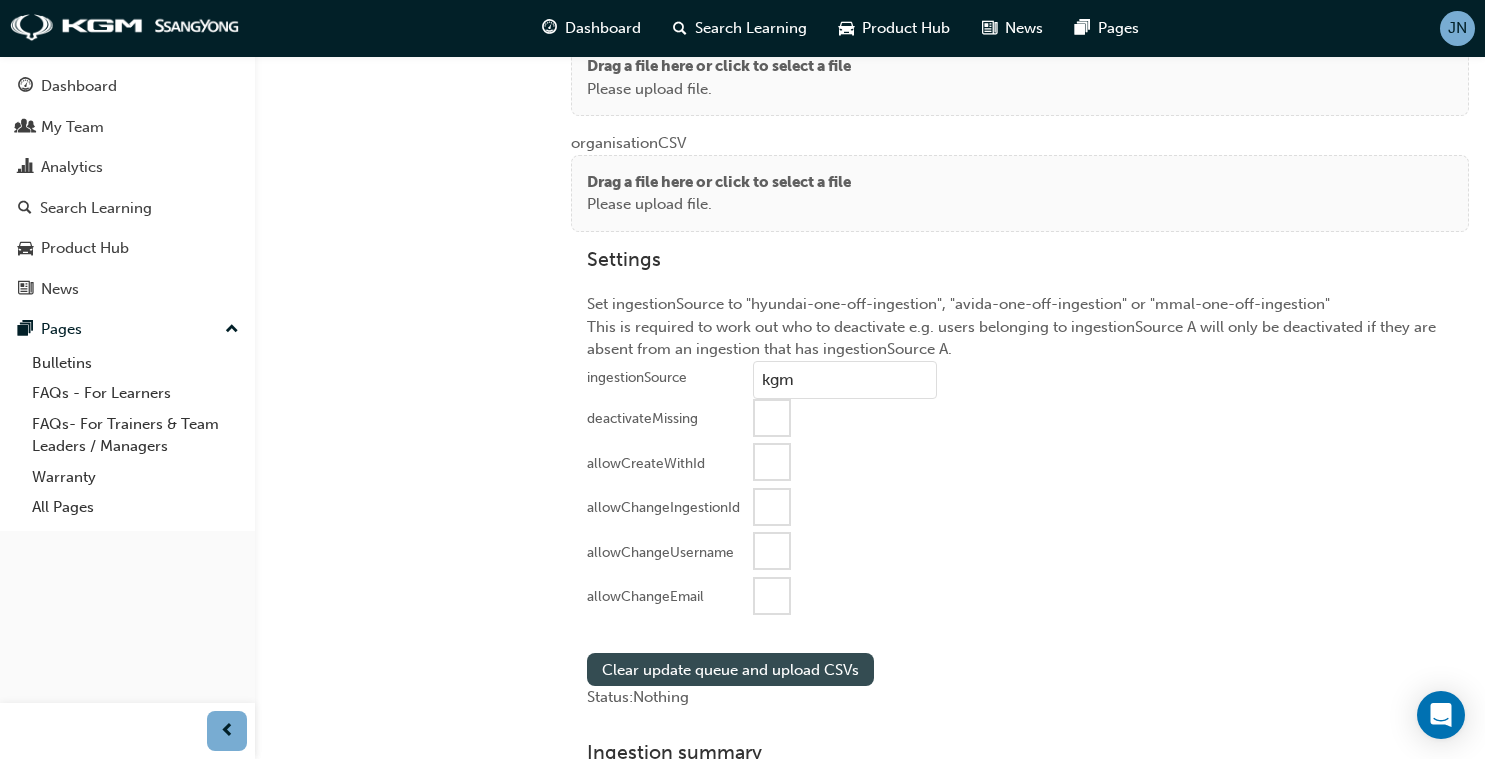 drag, startPoint x: 788, startPoint y: 423, endPoint x: 753, endPoint y: 661, distance: 240.55977 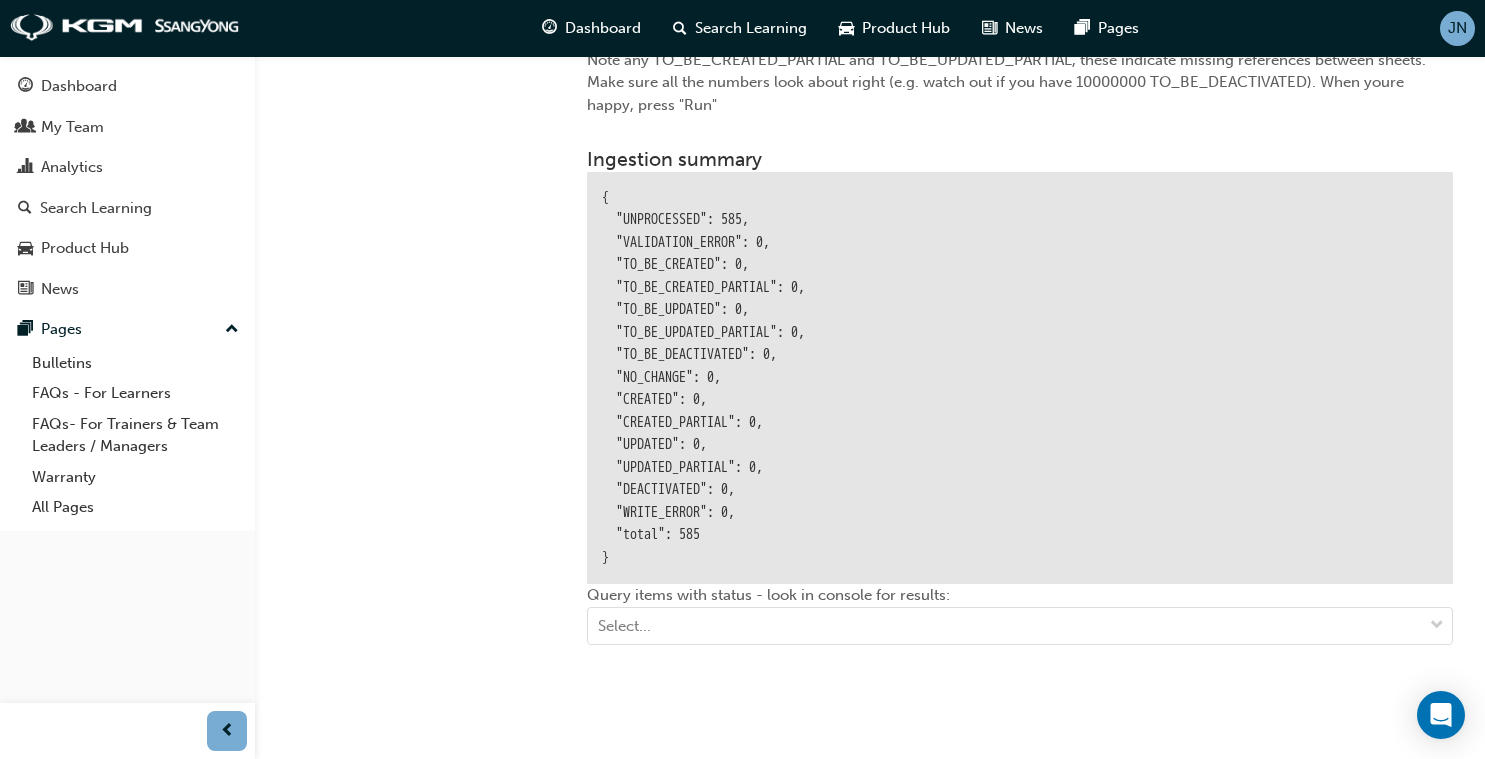 scroll, scrollTop: 2619, scrollLeft: 0, axis: vertical 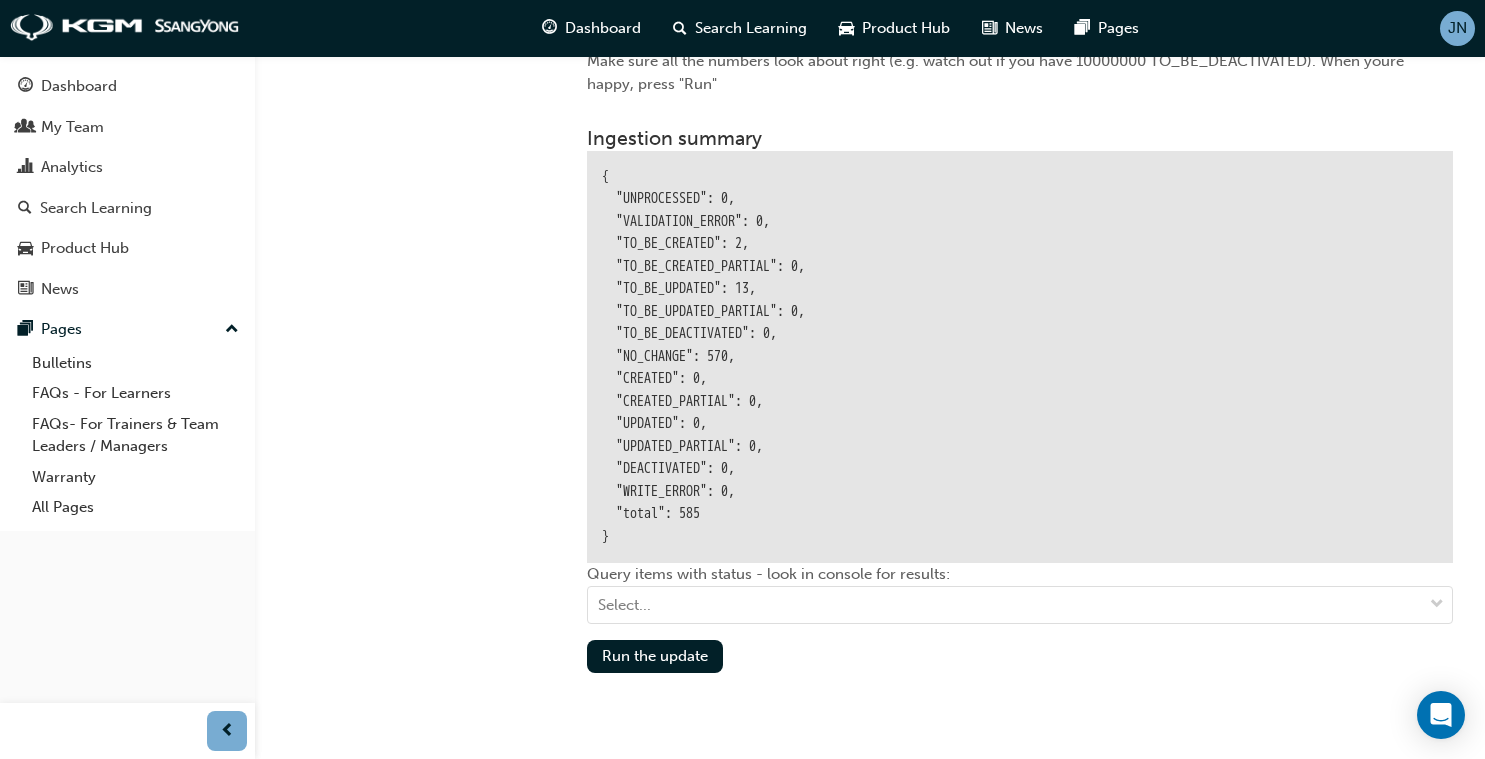 click on "Run the update" at bounding box center (655, 656) 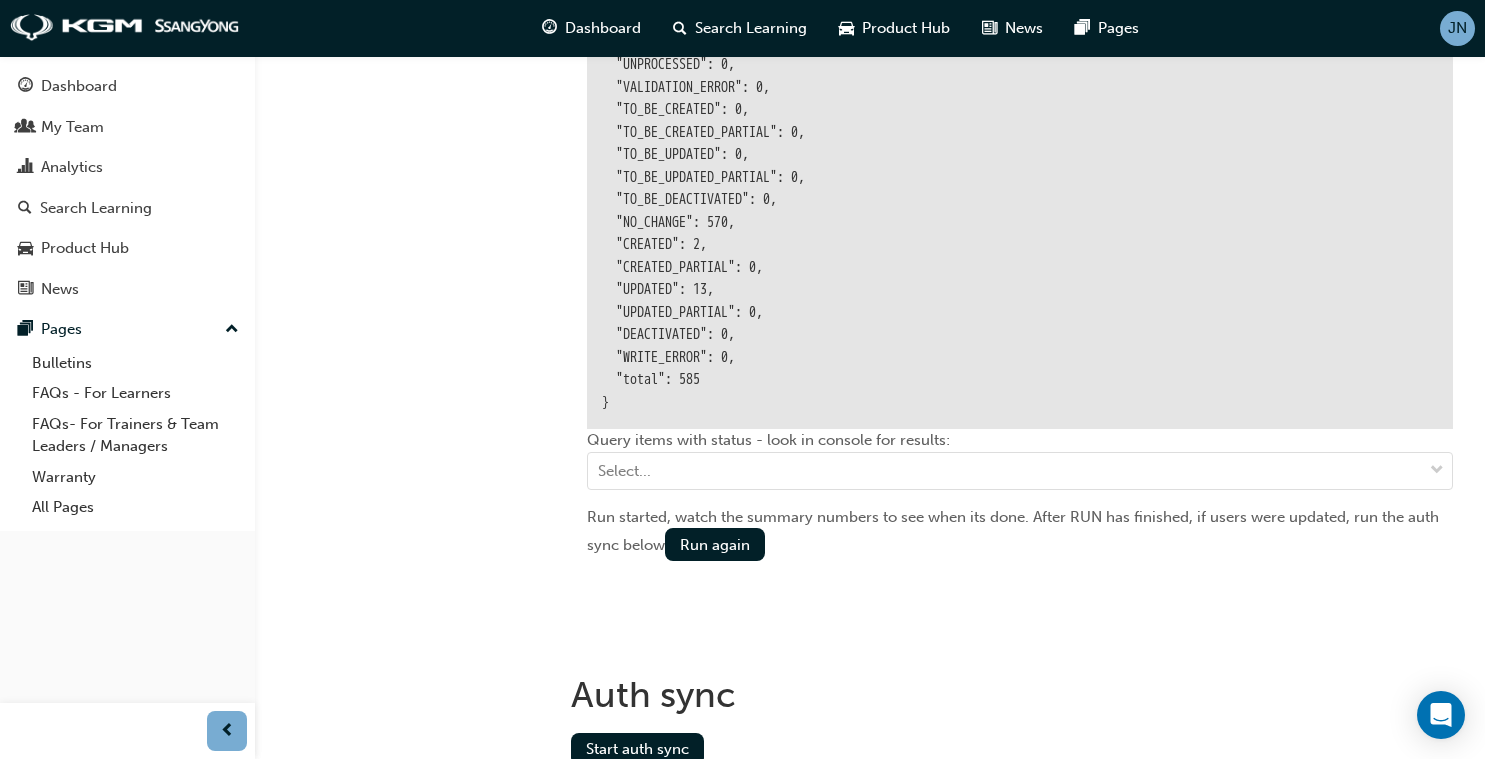 scroll, scrollTop: 2840, scrollLeft: 0, axis: vertical 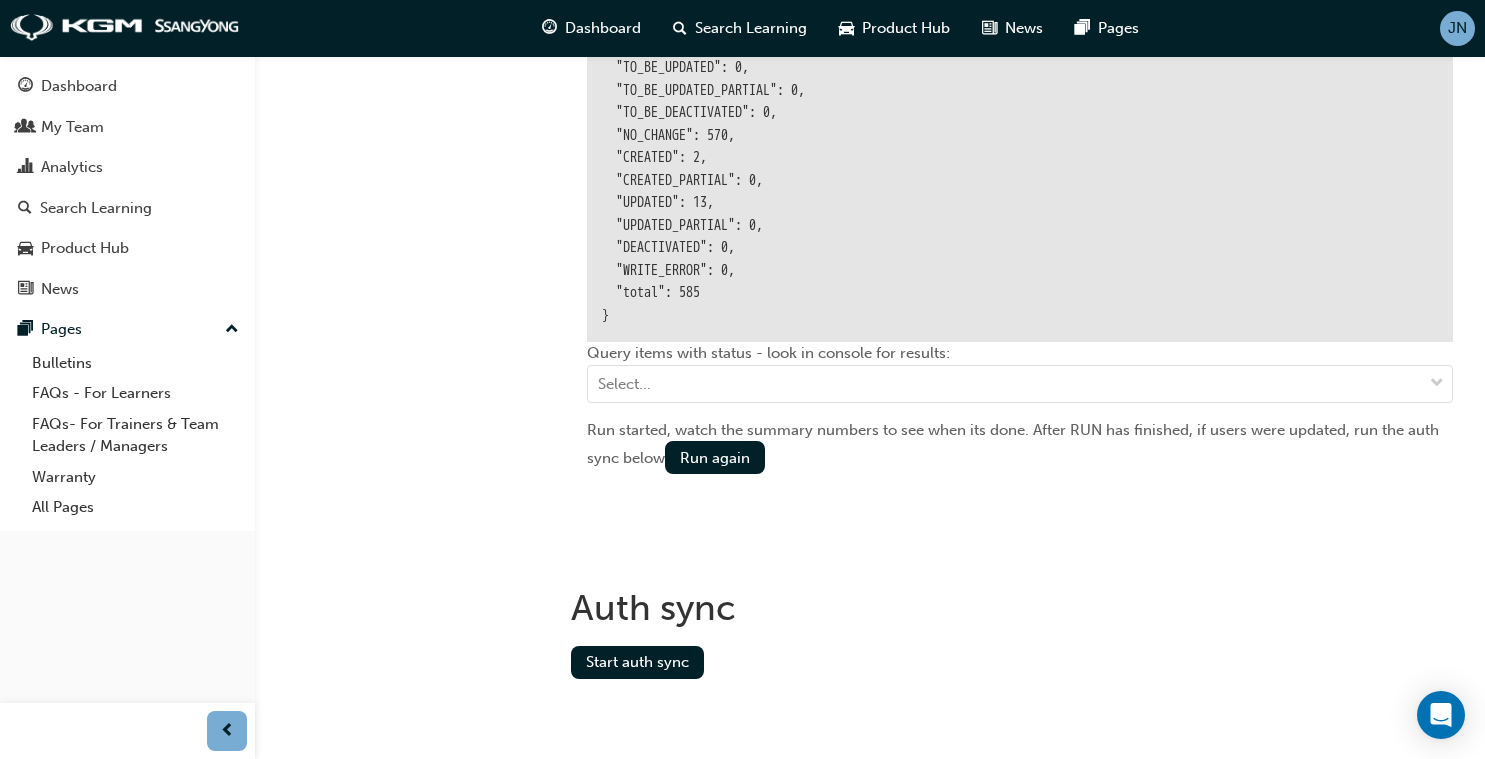 click on "Start auth sync" at bounding box center (637, 662) 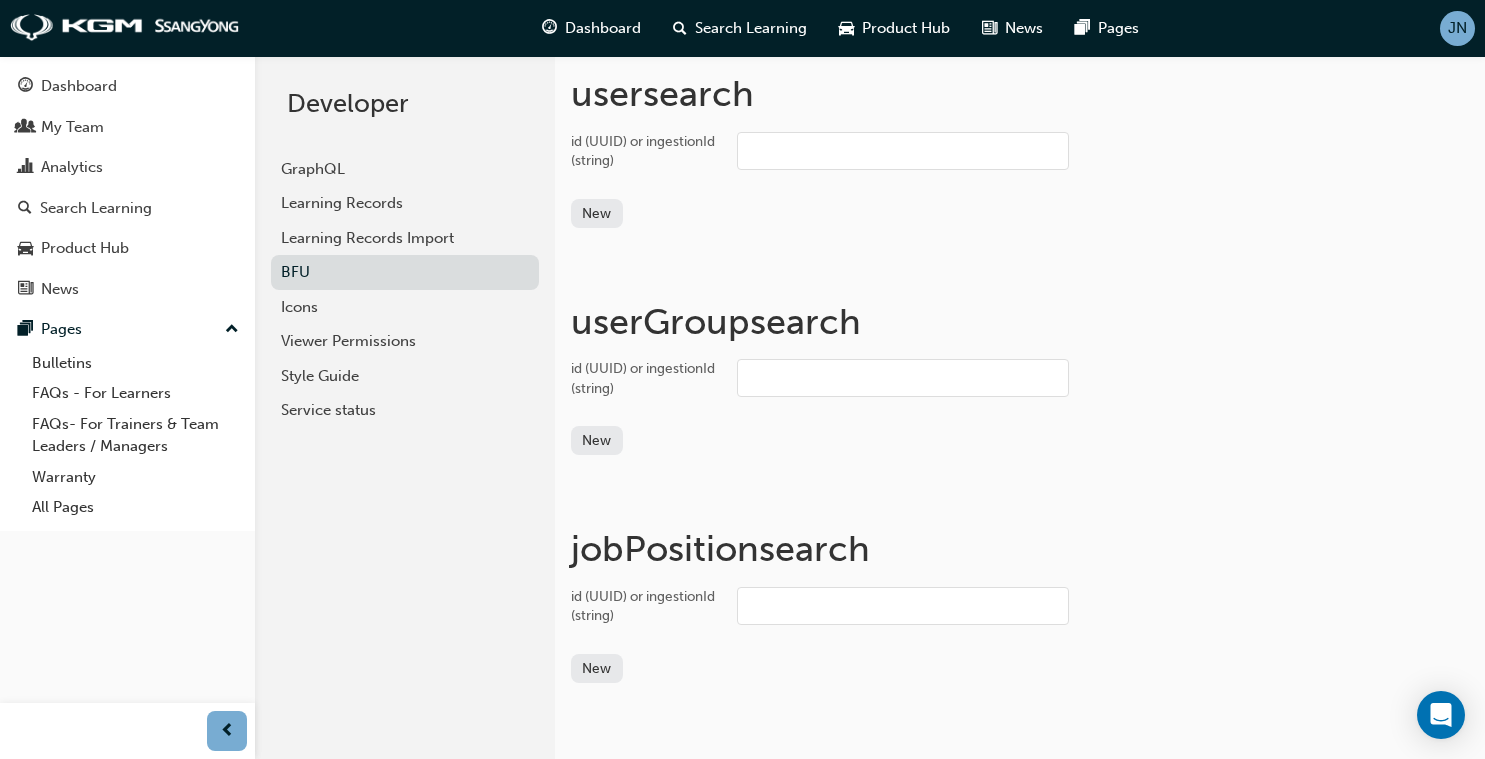 scroll, scrollTop: 0, scrollLeft: 0, axis: both 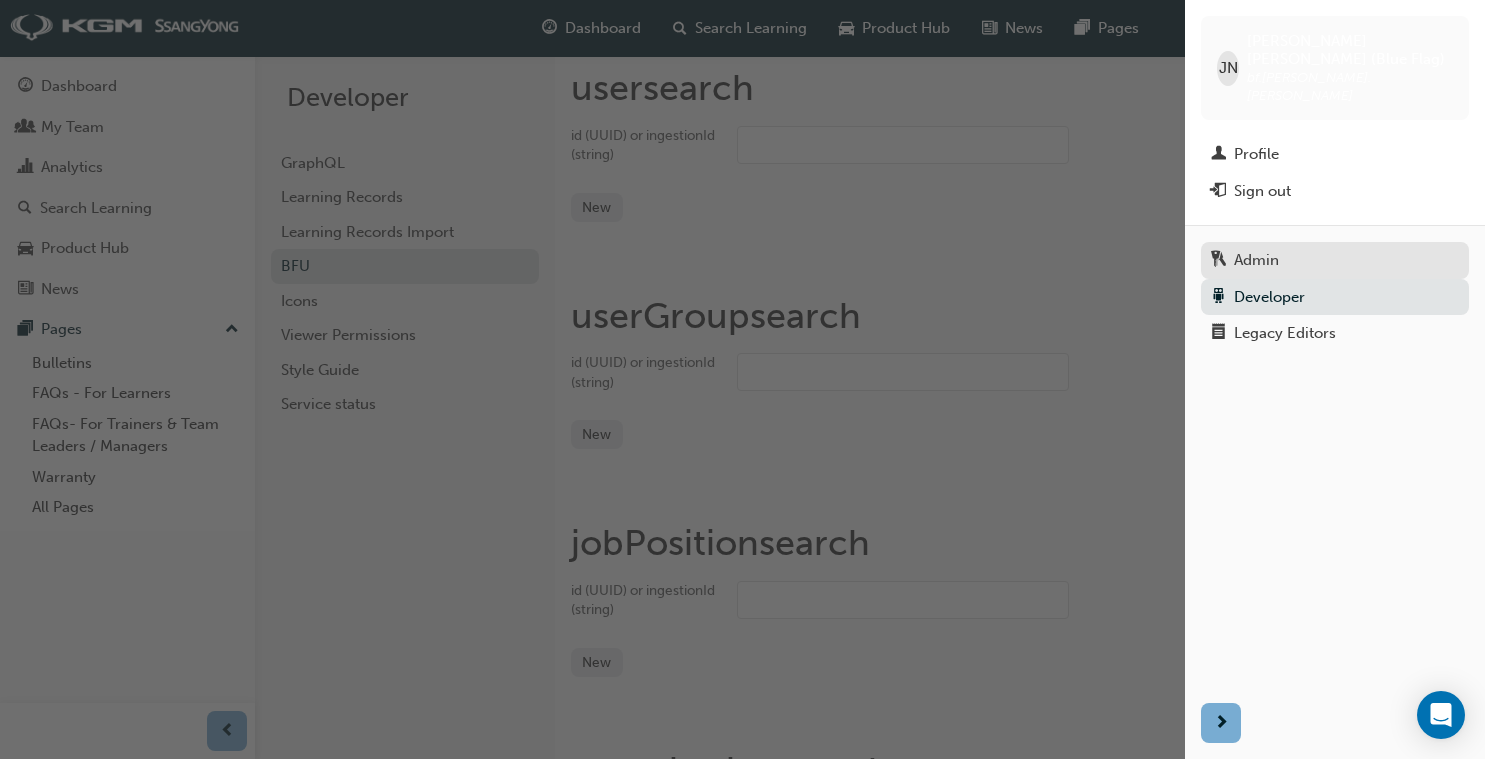 click on "Admin" at bounding box center [1335, 260] 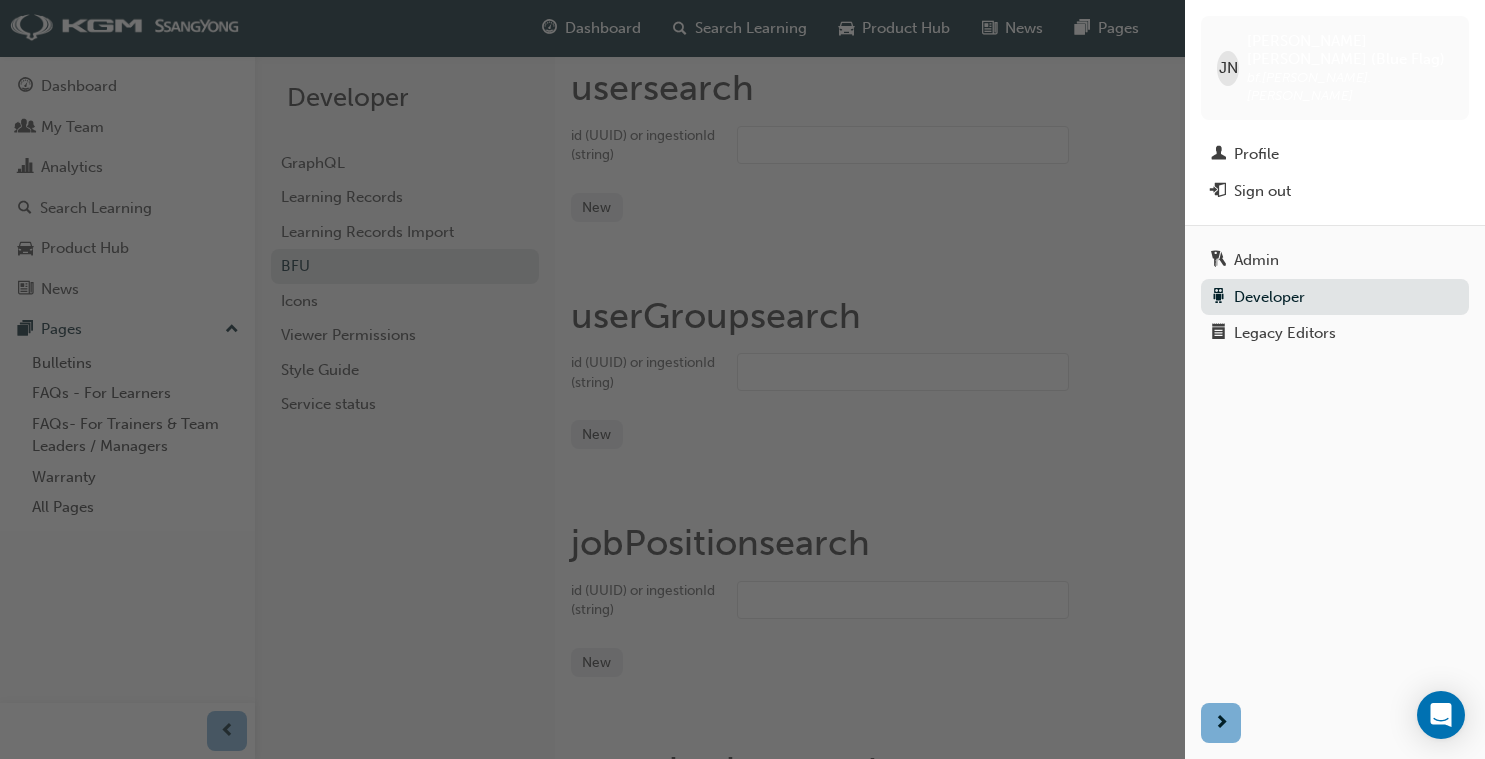 scroll, scrollTop: 0, scrollLeft: 0, axis: both 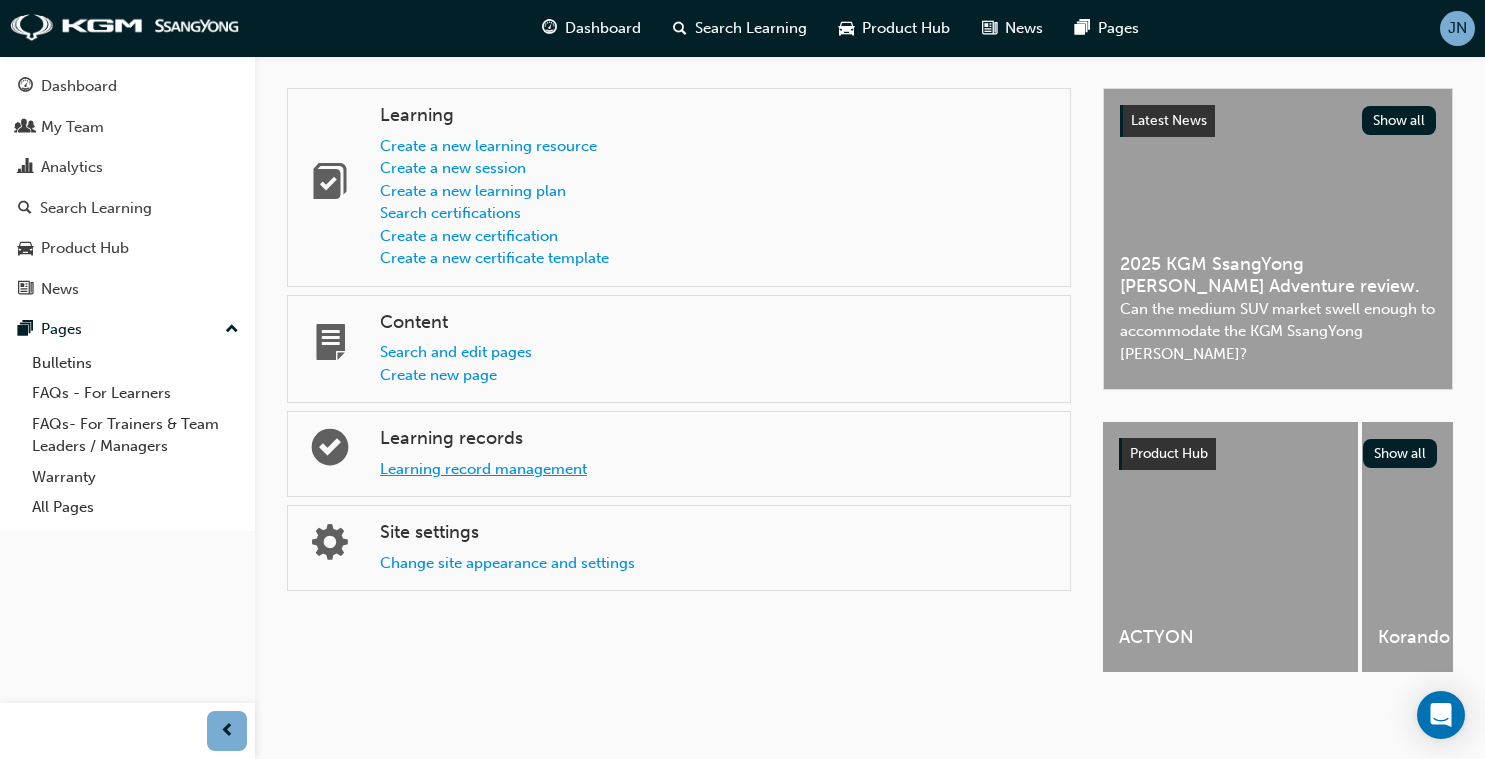 click on "Learning record management" at bounding box center [483, 469] 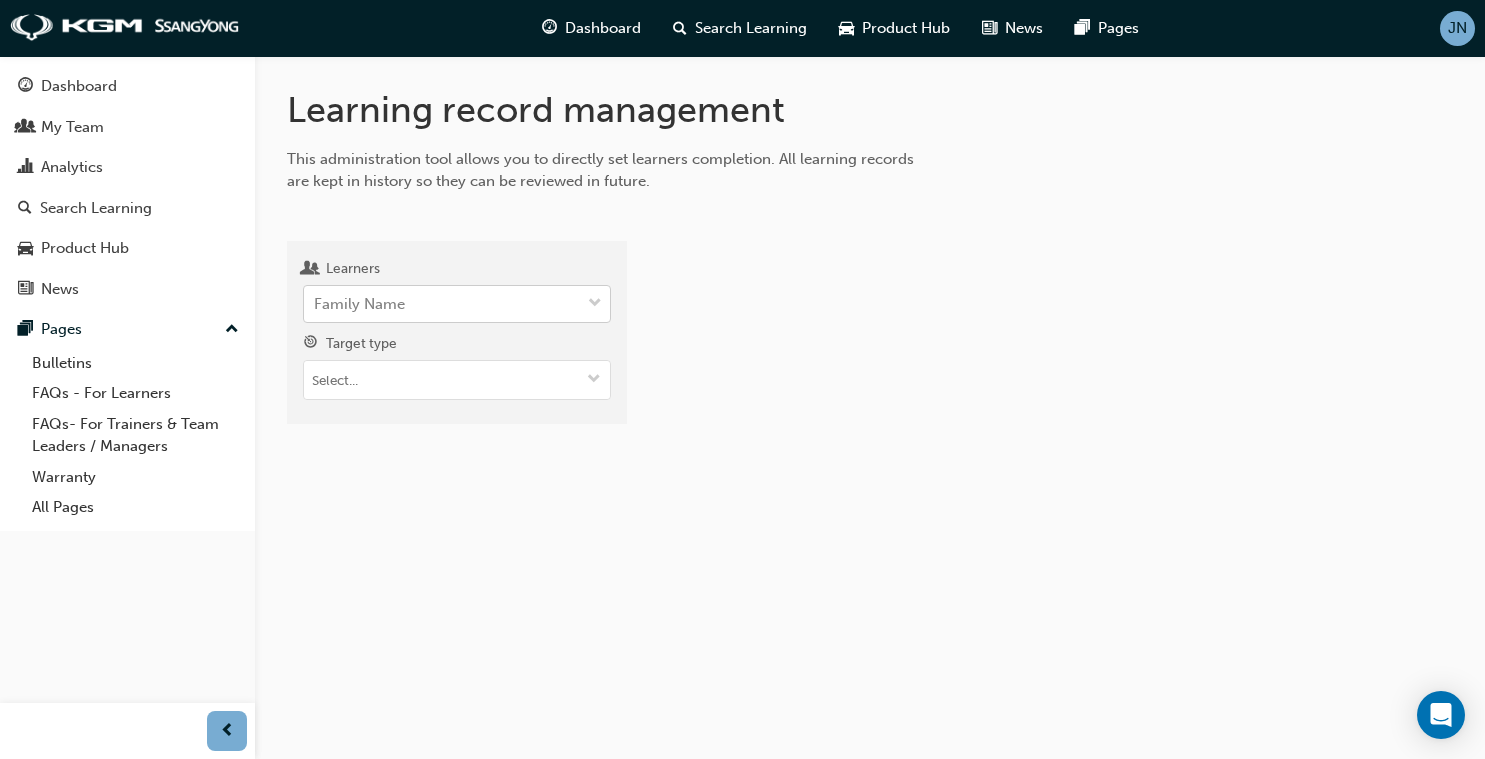 click on "Family Name" at bounding box center (442, 304) 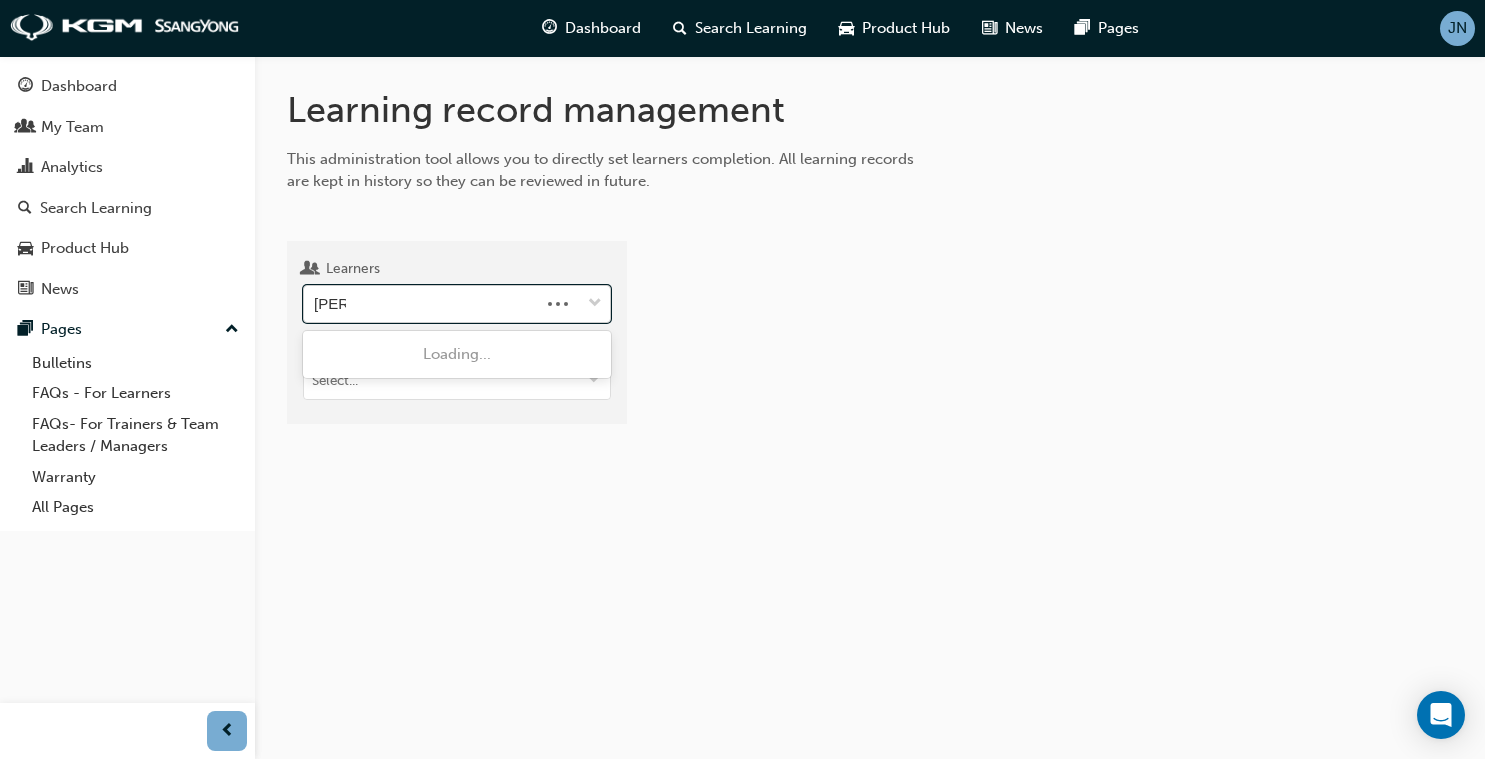 type on "berger" 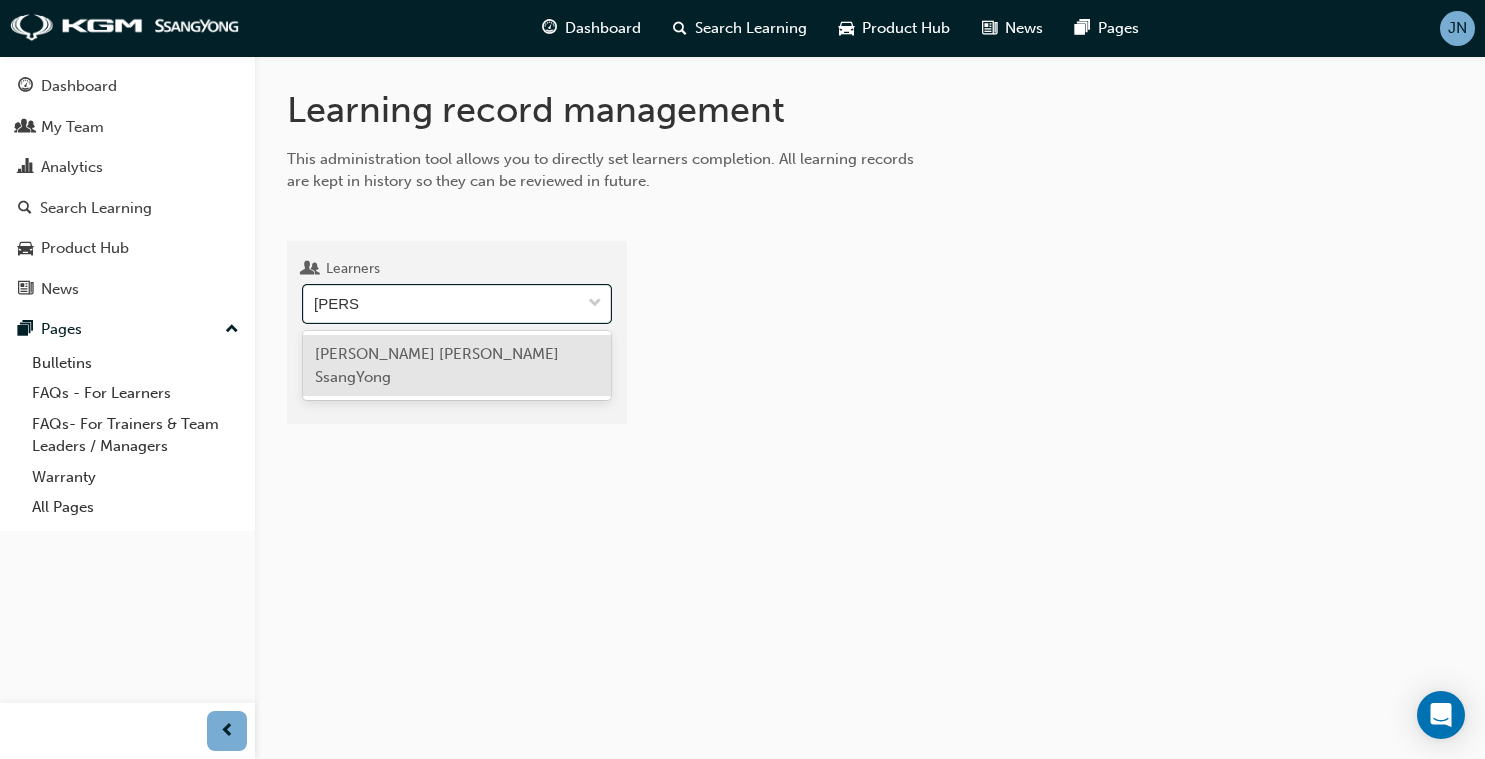 click on "Zarek Berger - Sainsbury SsangYong" at bounding box center [437, 365] 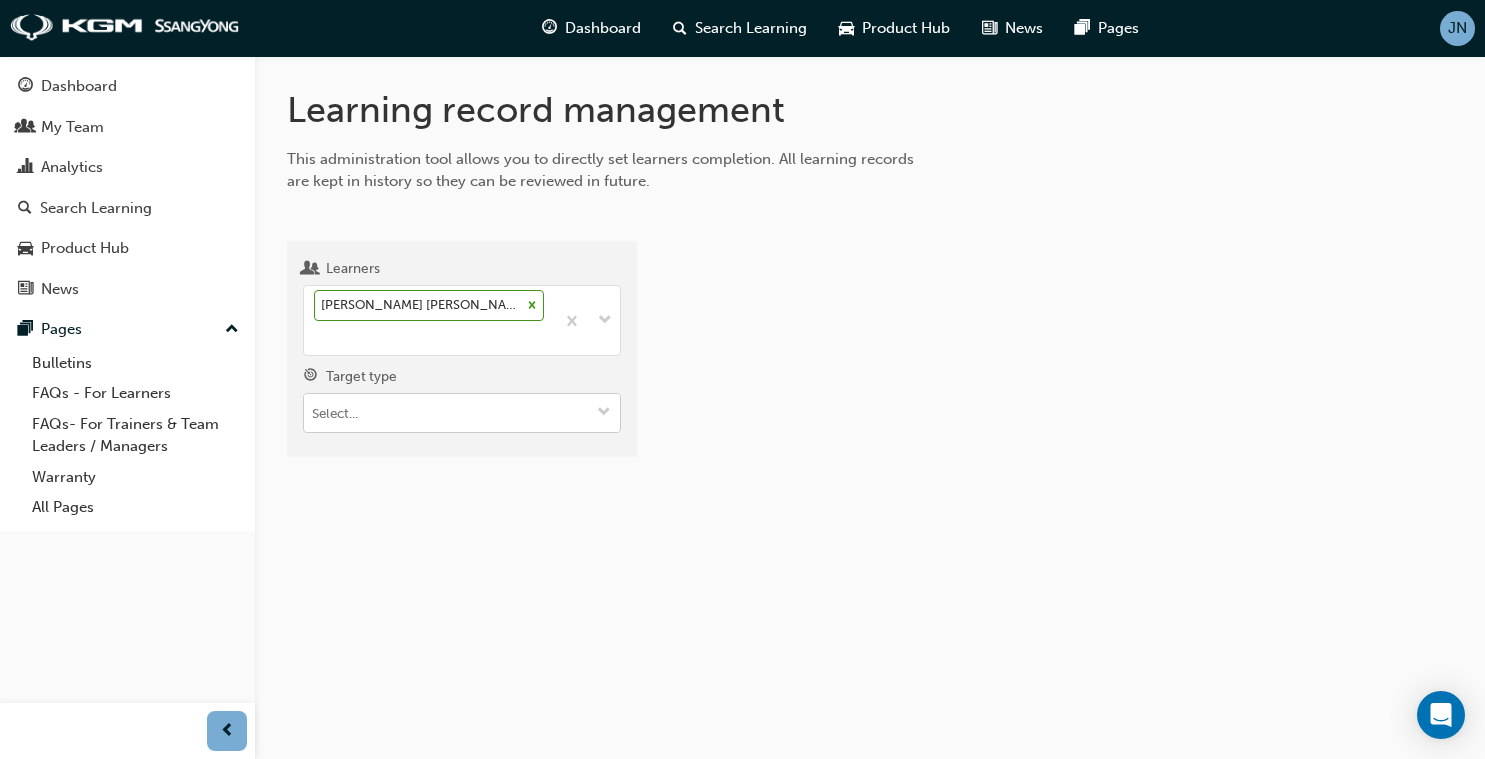 click on "Target type" at bounding box center (462, 413) 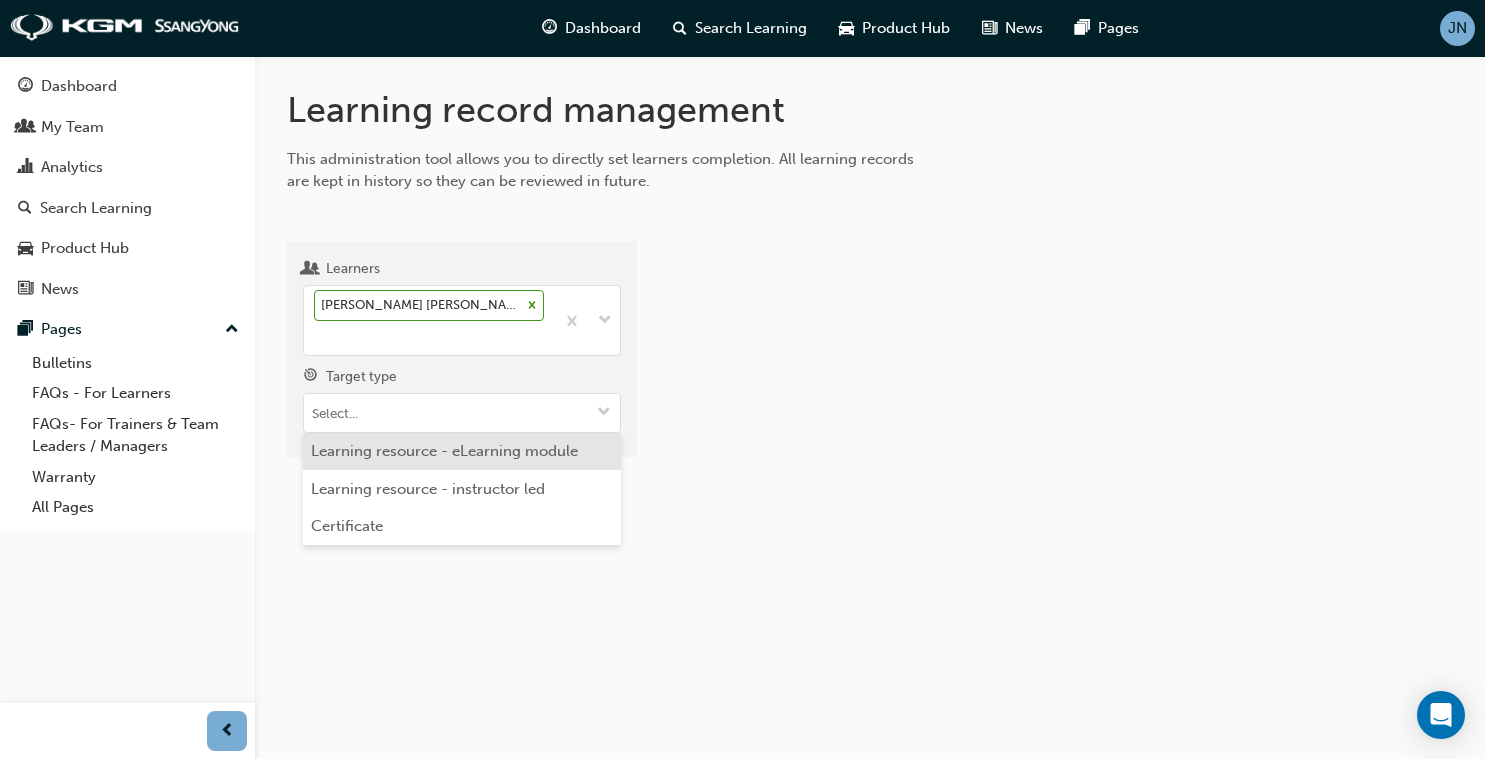 click on "Learning resource - eLearning module" at bounding box center (462, 452) 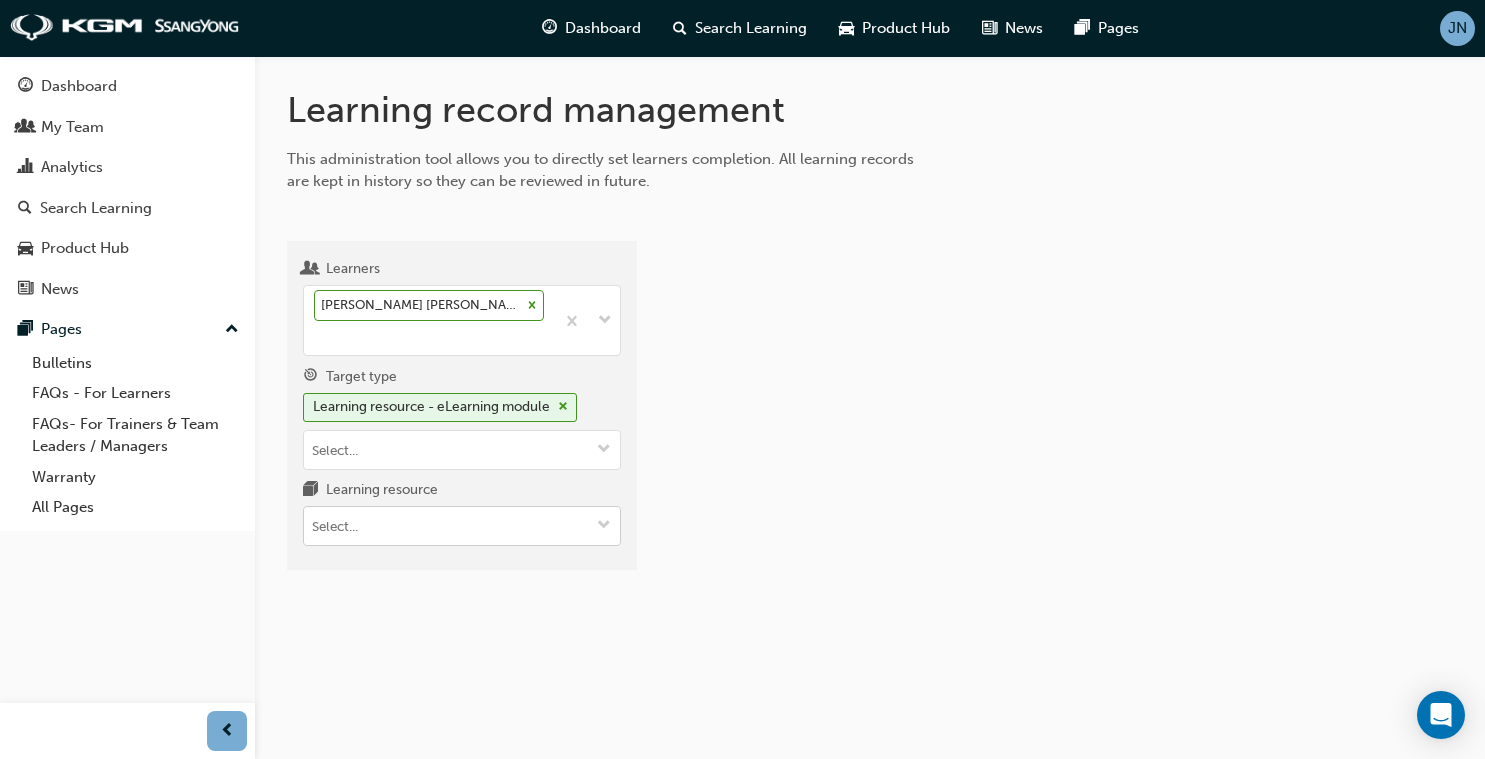 click on "Learning resource" at bounding box center [462, 526] 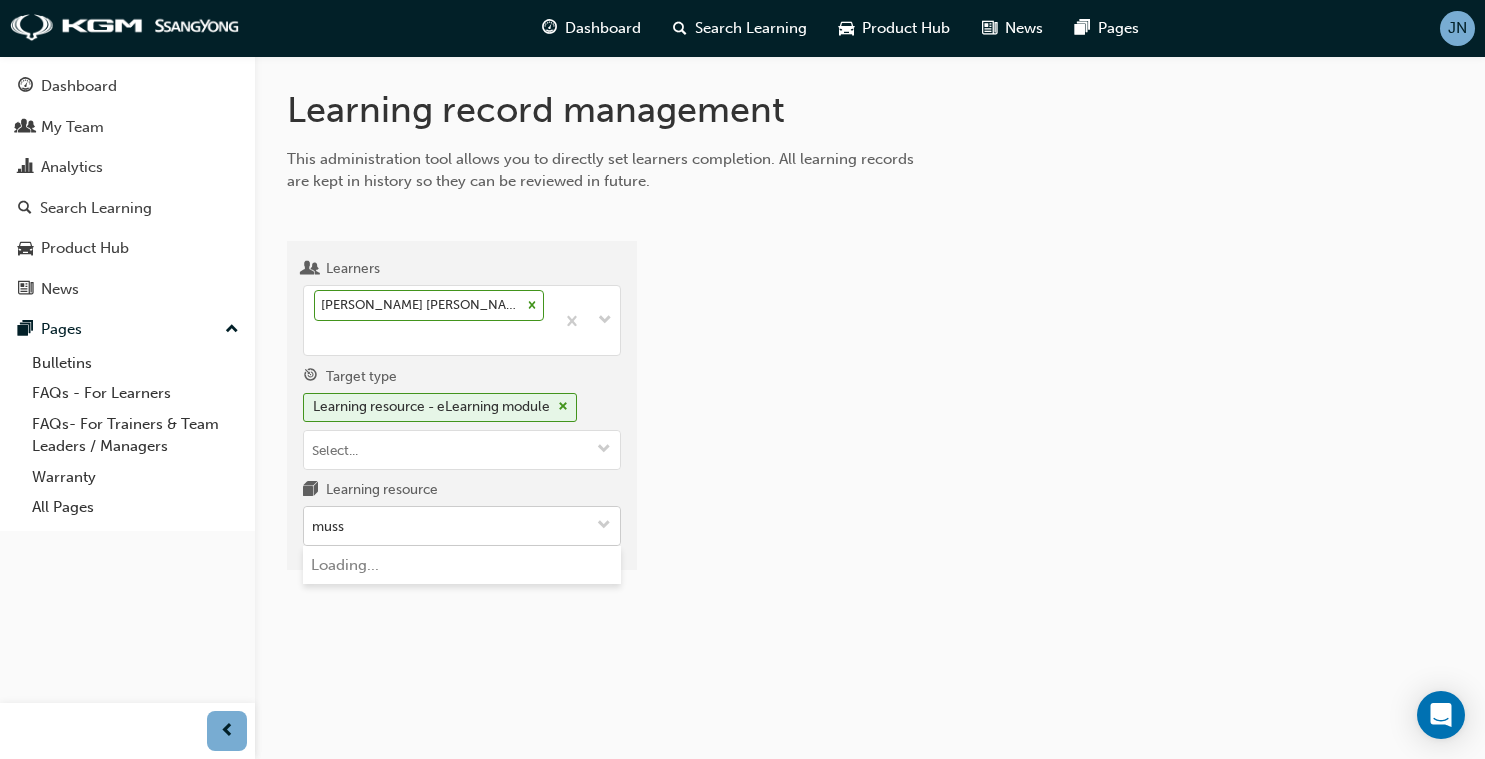 type on "musso" 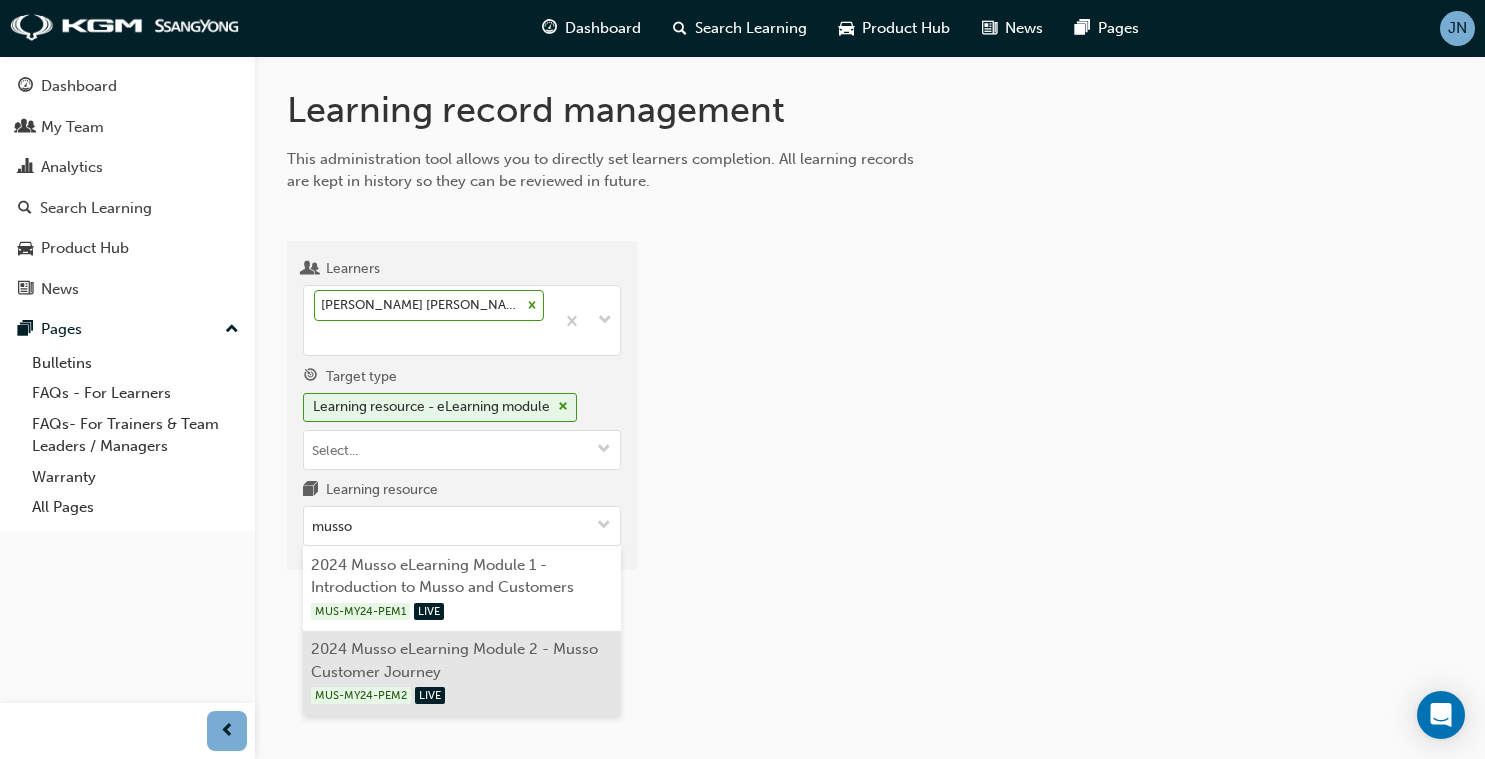 click on "2024 Musso eLearning Module 2 - Musso Customer Journey MUS-MY24-PEM2 LIVE" at bounding box center [462, 673] 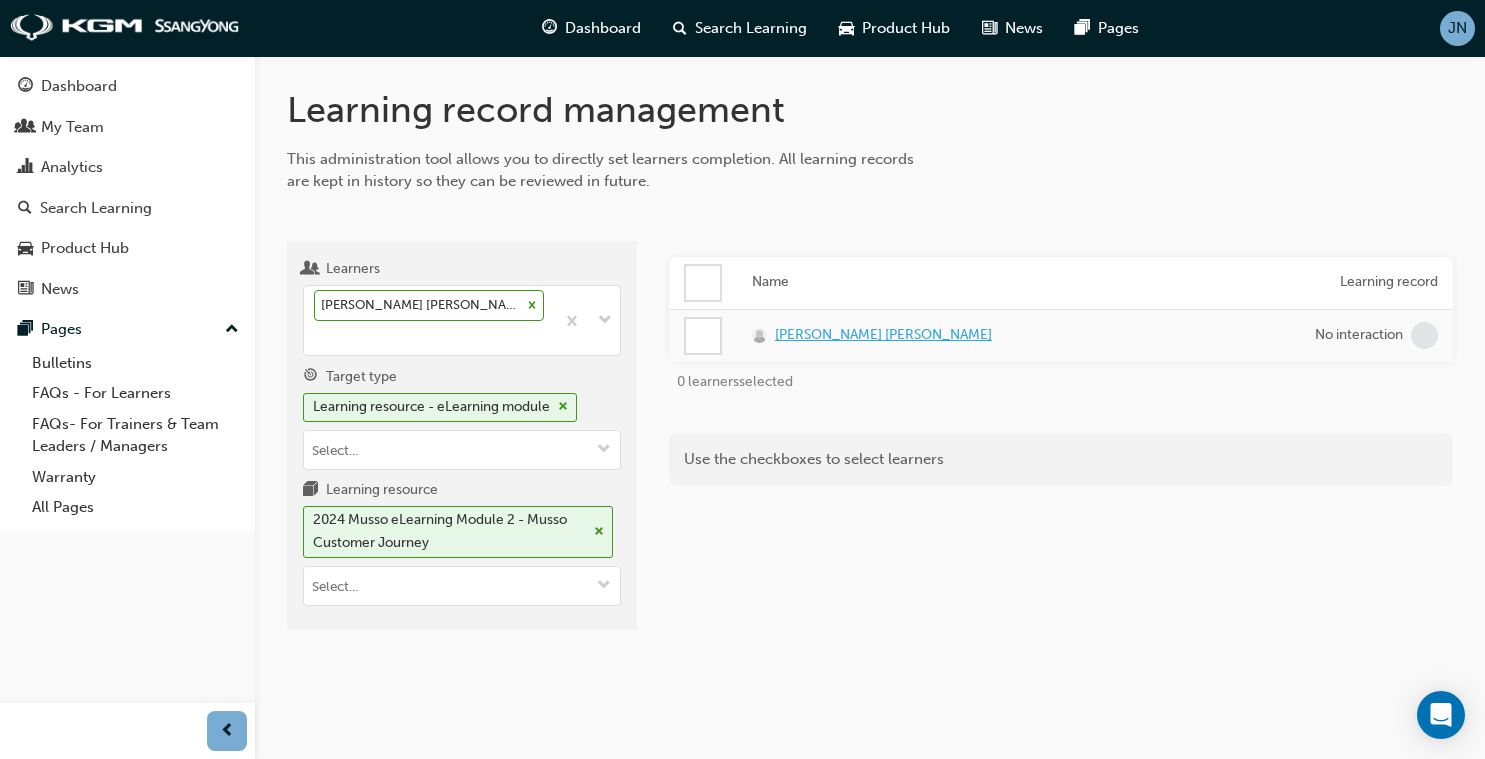 click on "Zarek Berger" at bounding box center (883, 335) 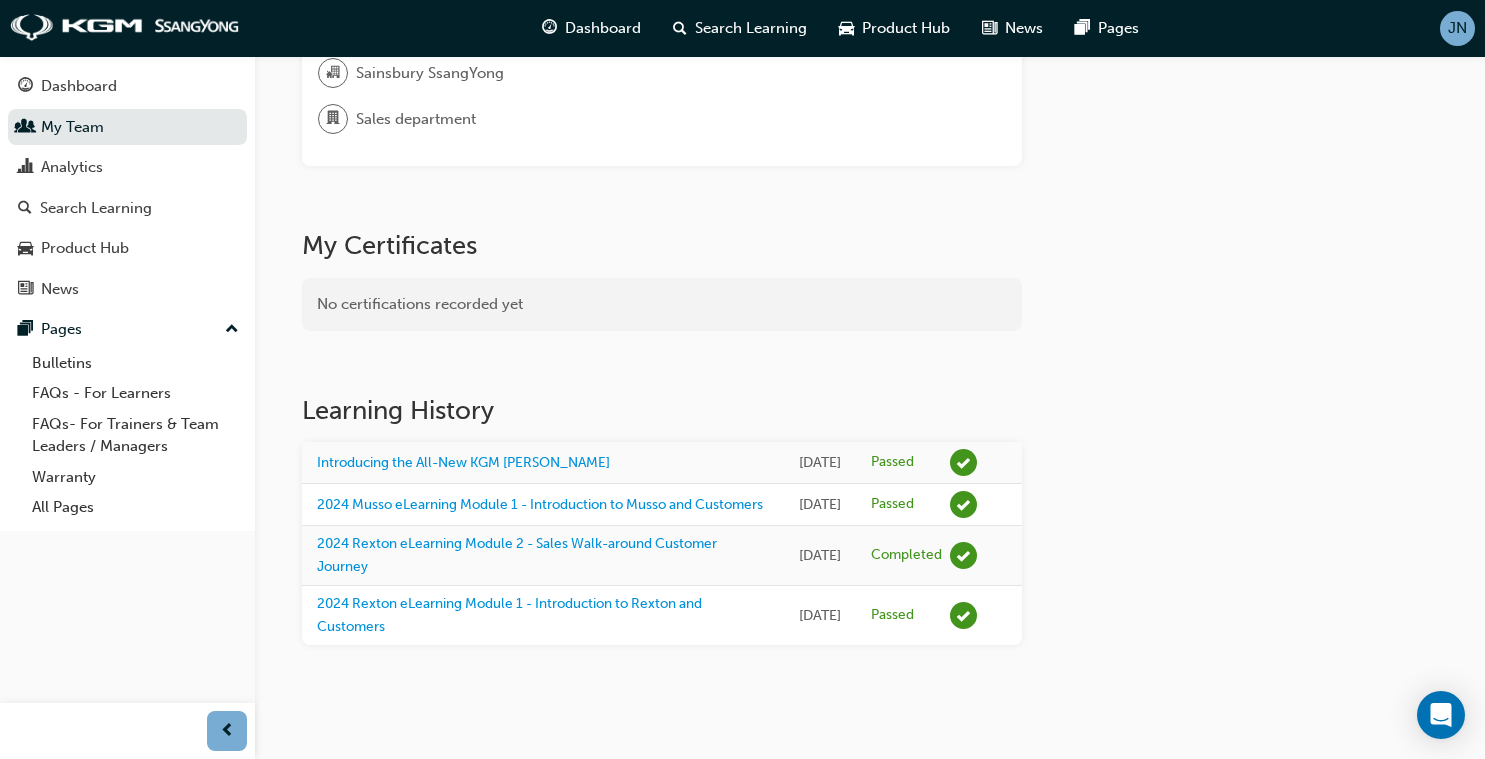 scroll, scrollTop: 0, scrollLeft: 0, axis: both 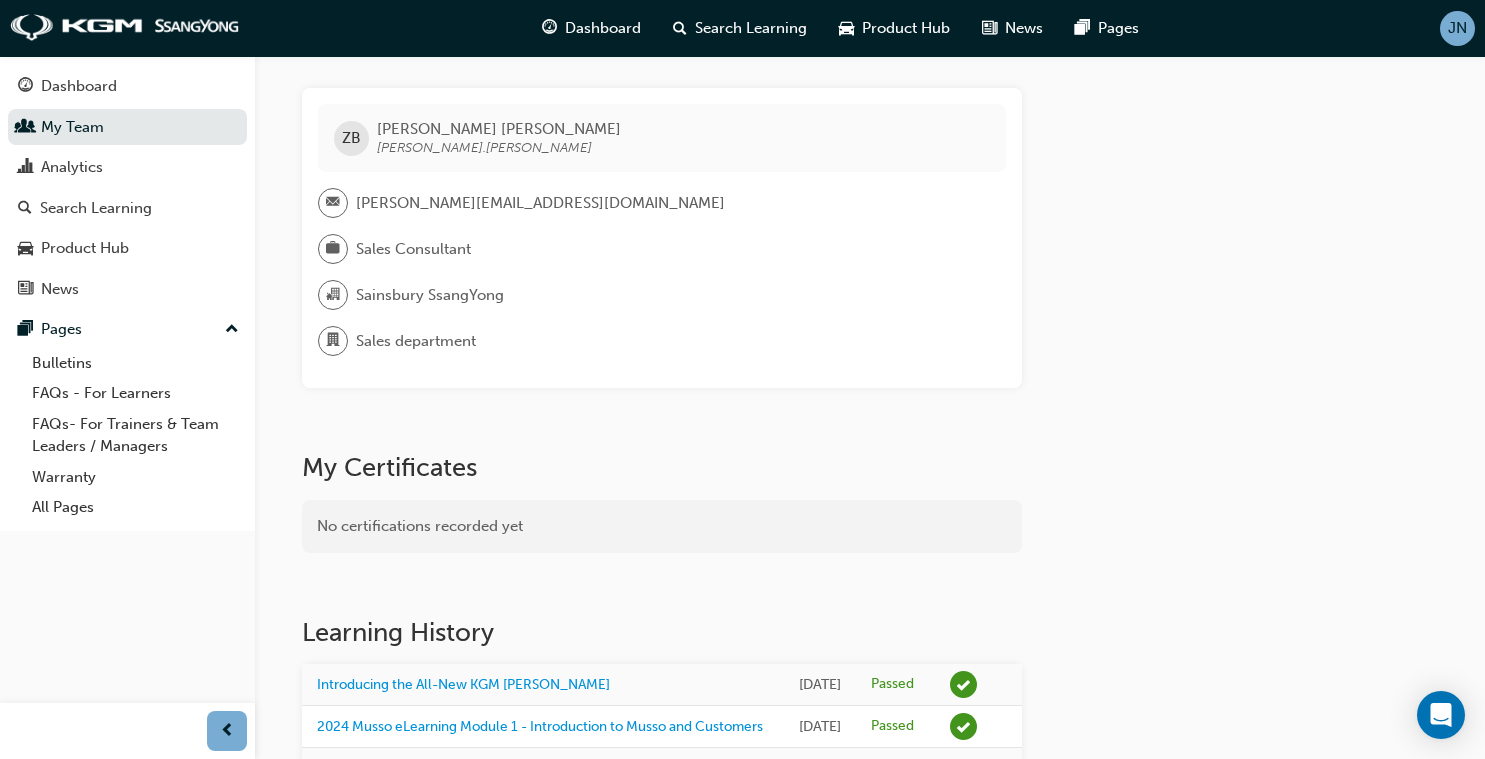 click on "JN" at bounding box center [1457, 28] 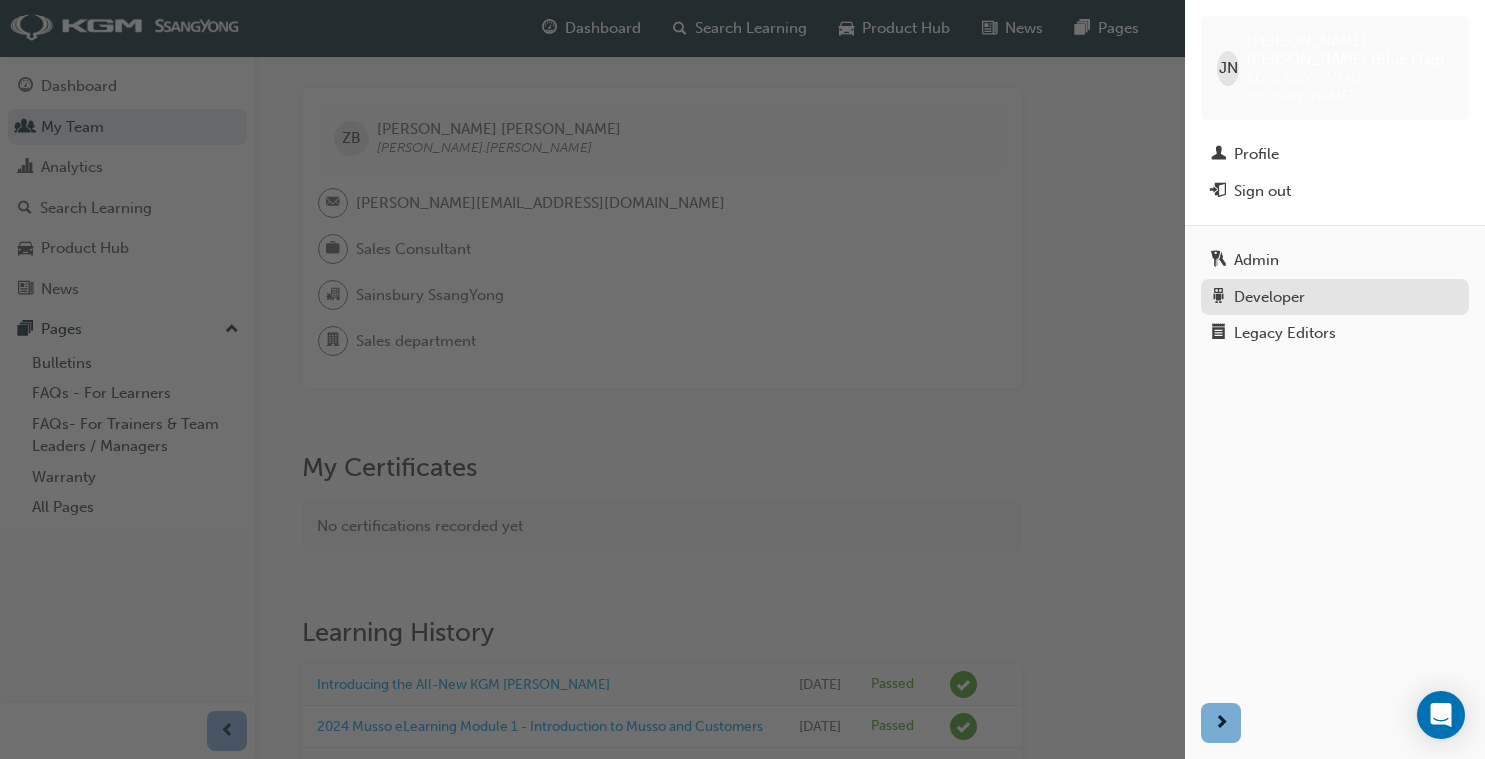 type 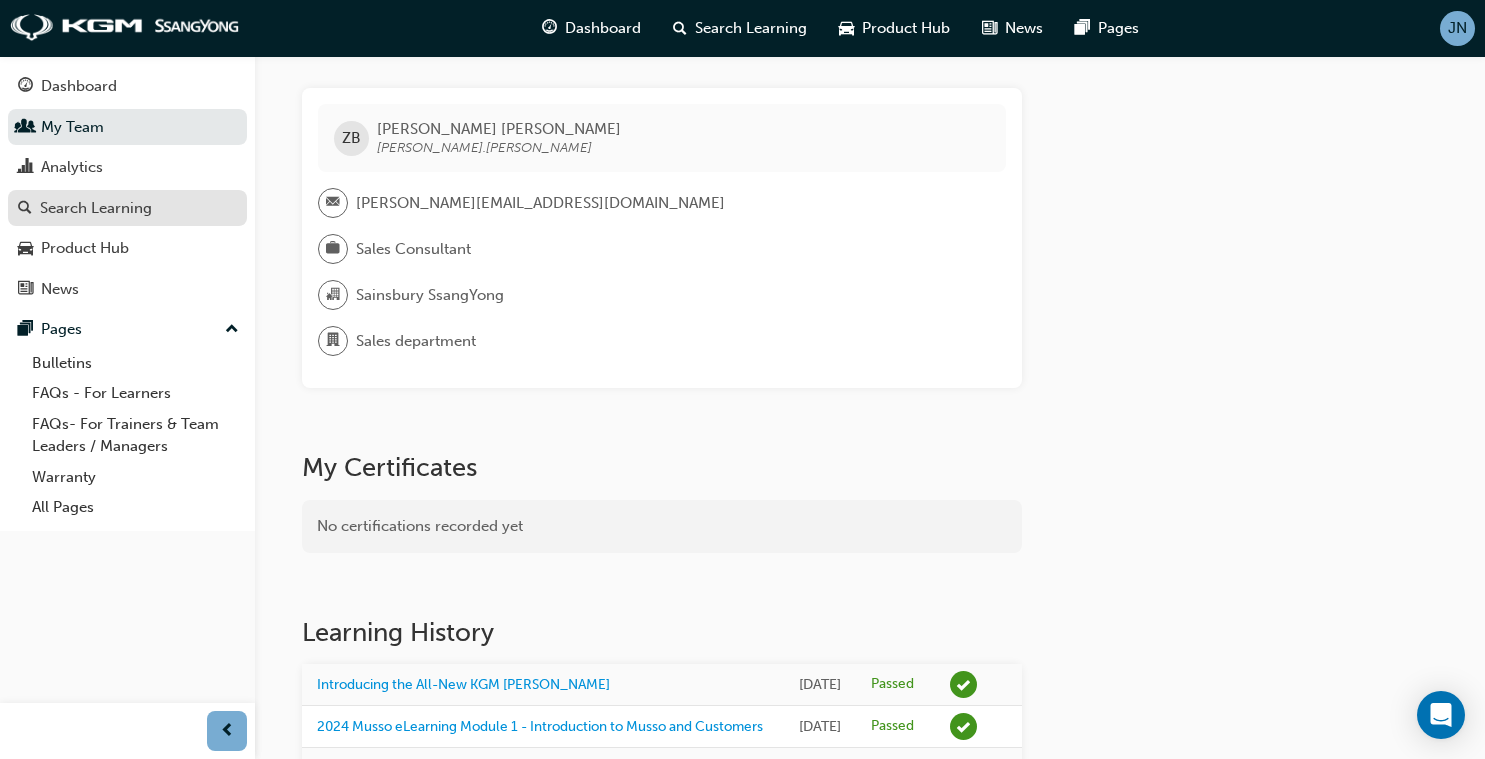 click on "Search Learning" at bounding box center (127, 208) 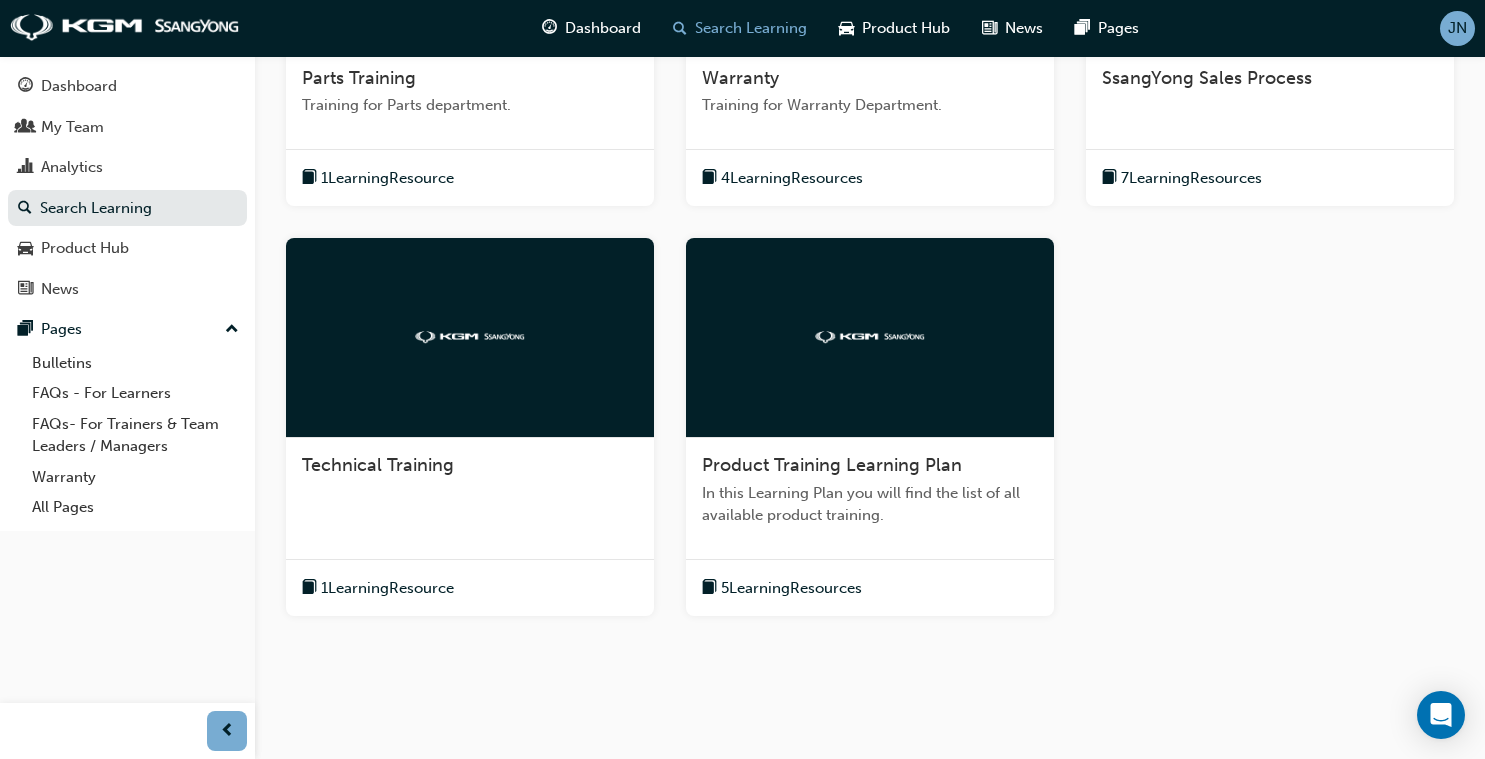 scroll, scrollTop: 529, scrollLeft: 0, axis: vertical 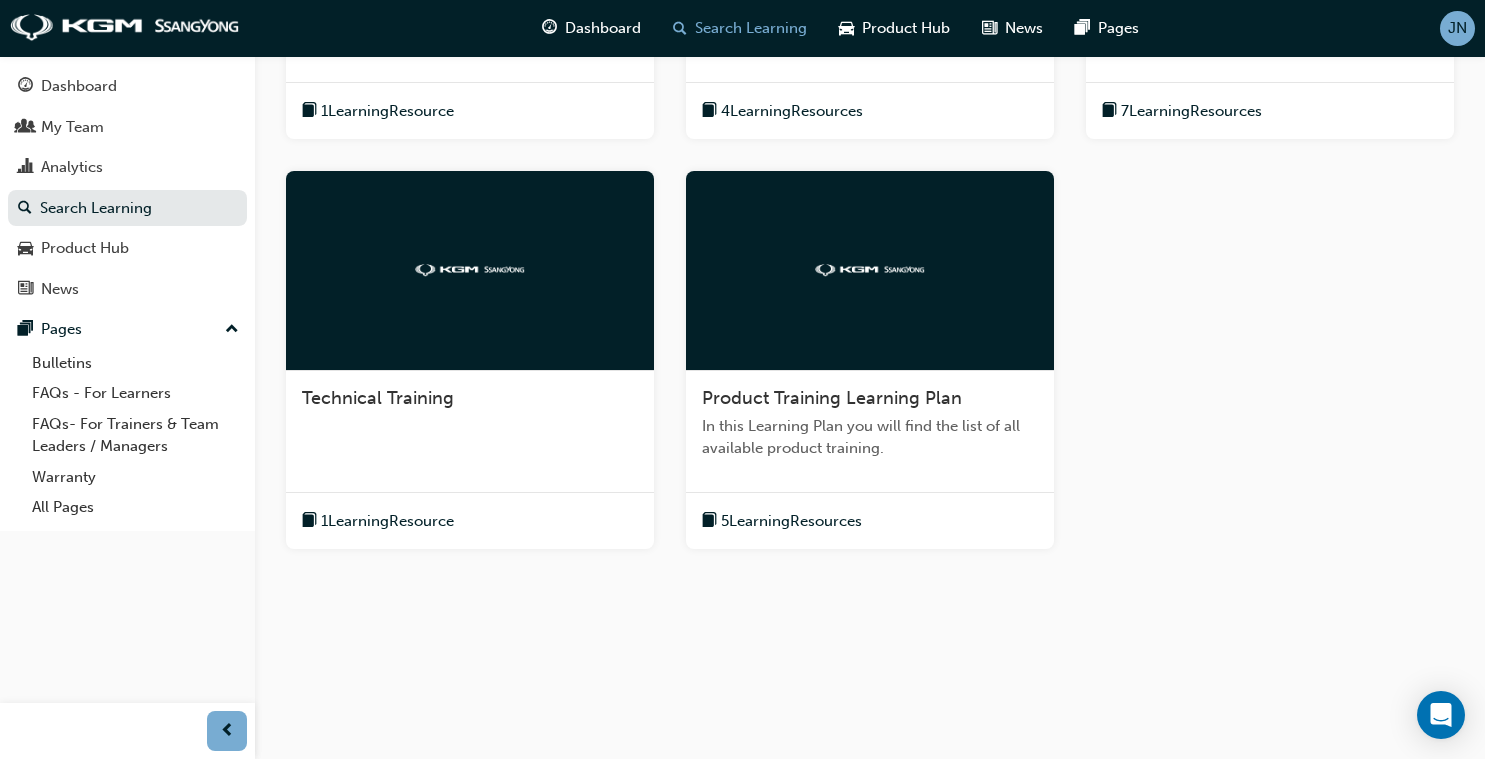 click on "Technical Training" at bounding box center (470, 399) 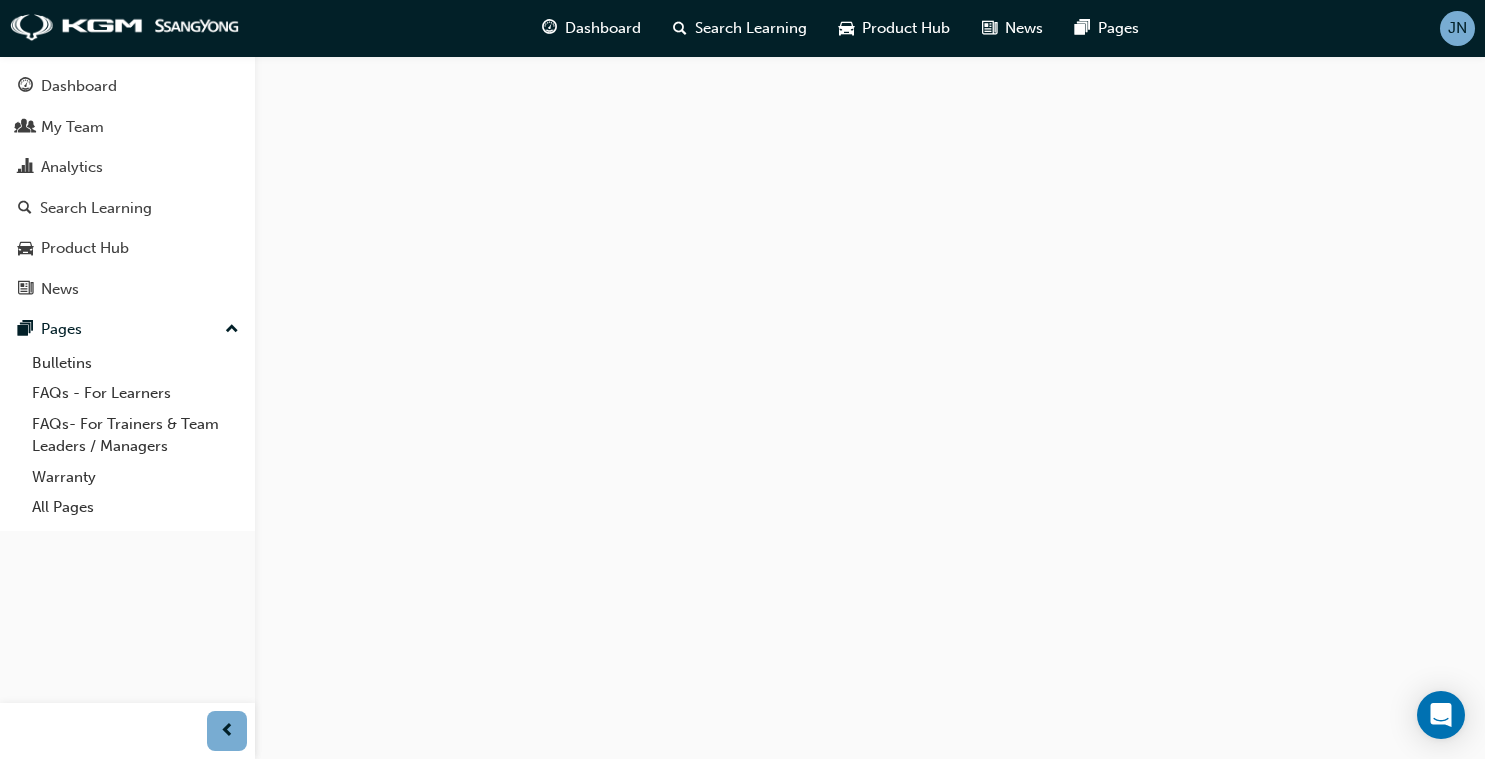 scroll, scrollTop: 0, scrollLeft: 0, axis: both 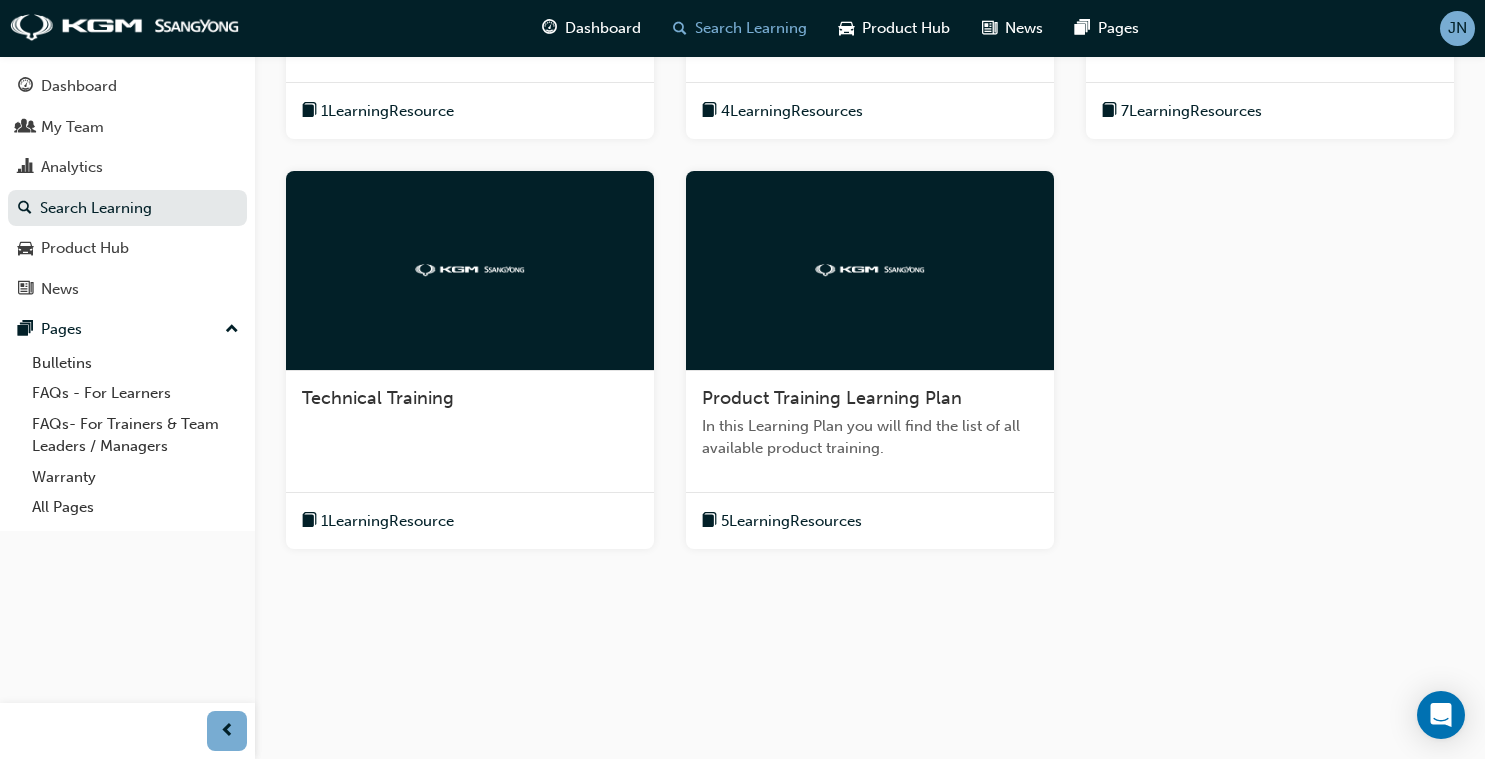 click on "Product Training Learning Plan" at bounding box center (870, 399) 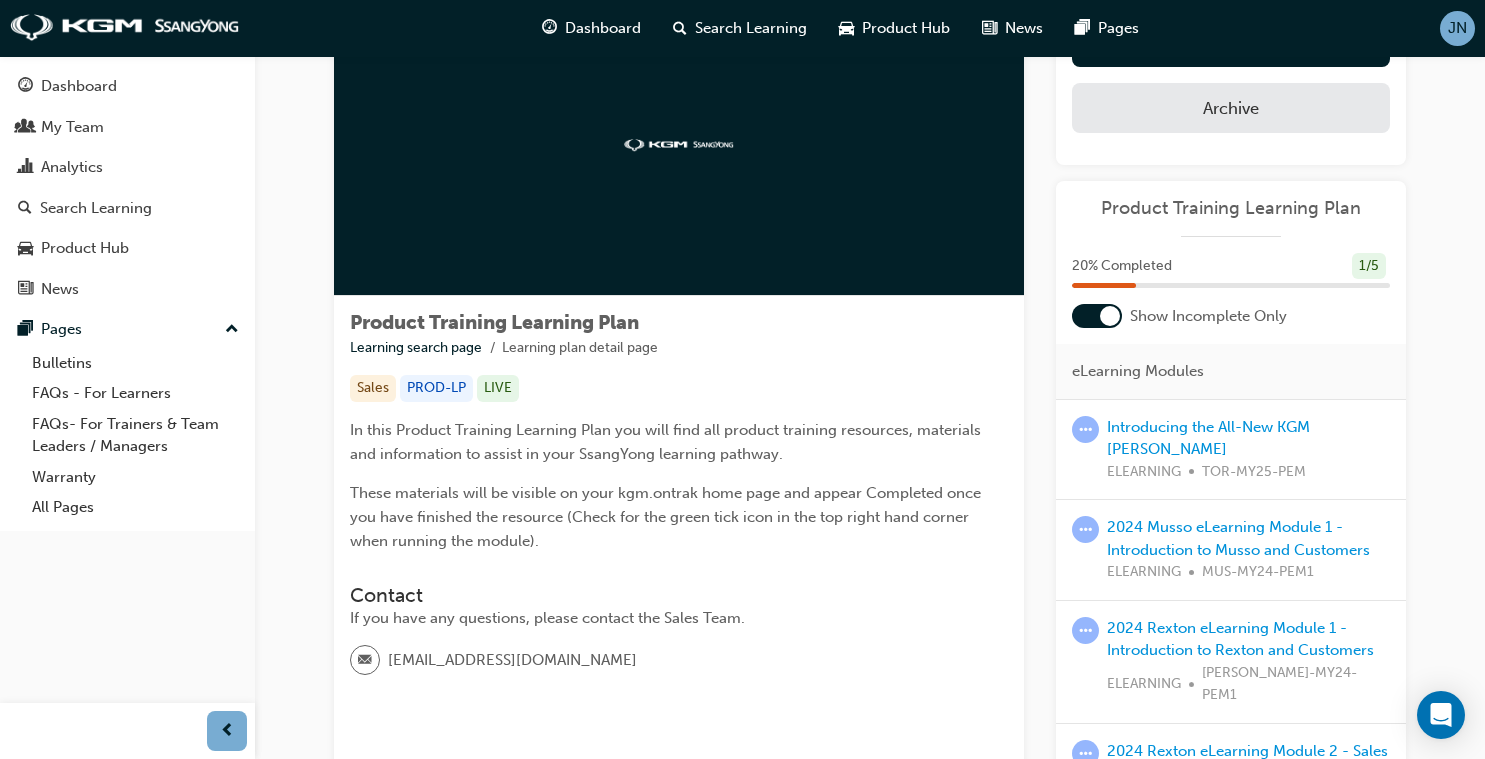 scroll, scrollTop: 120, scrollLeft: 0, axis: vertical 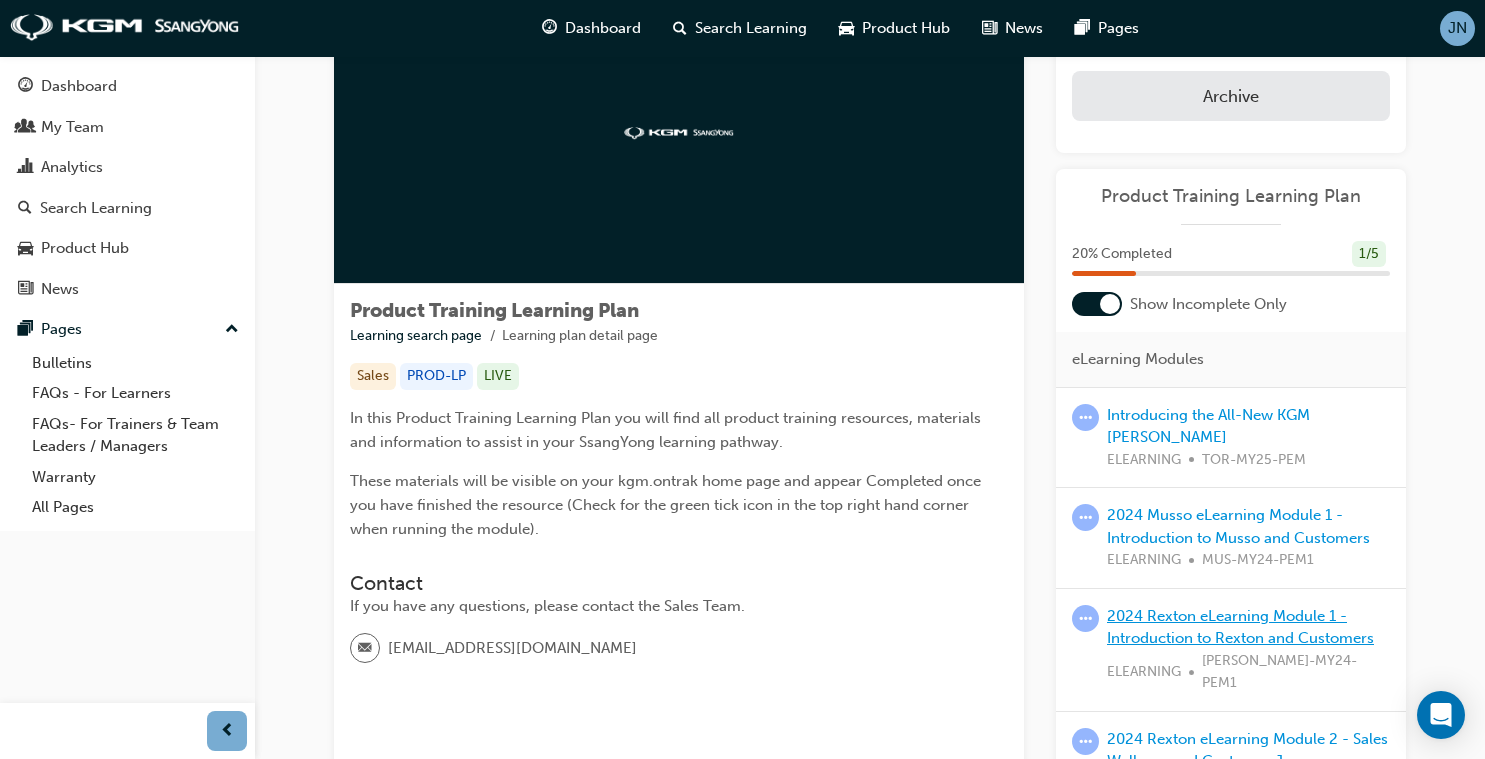 click on "2024 Rexton eLearning Module 1 - Introduction to Rexton and Customers" at bounding box center [1240, 627] 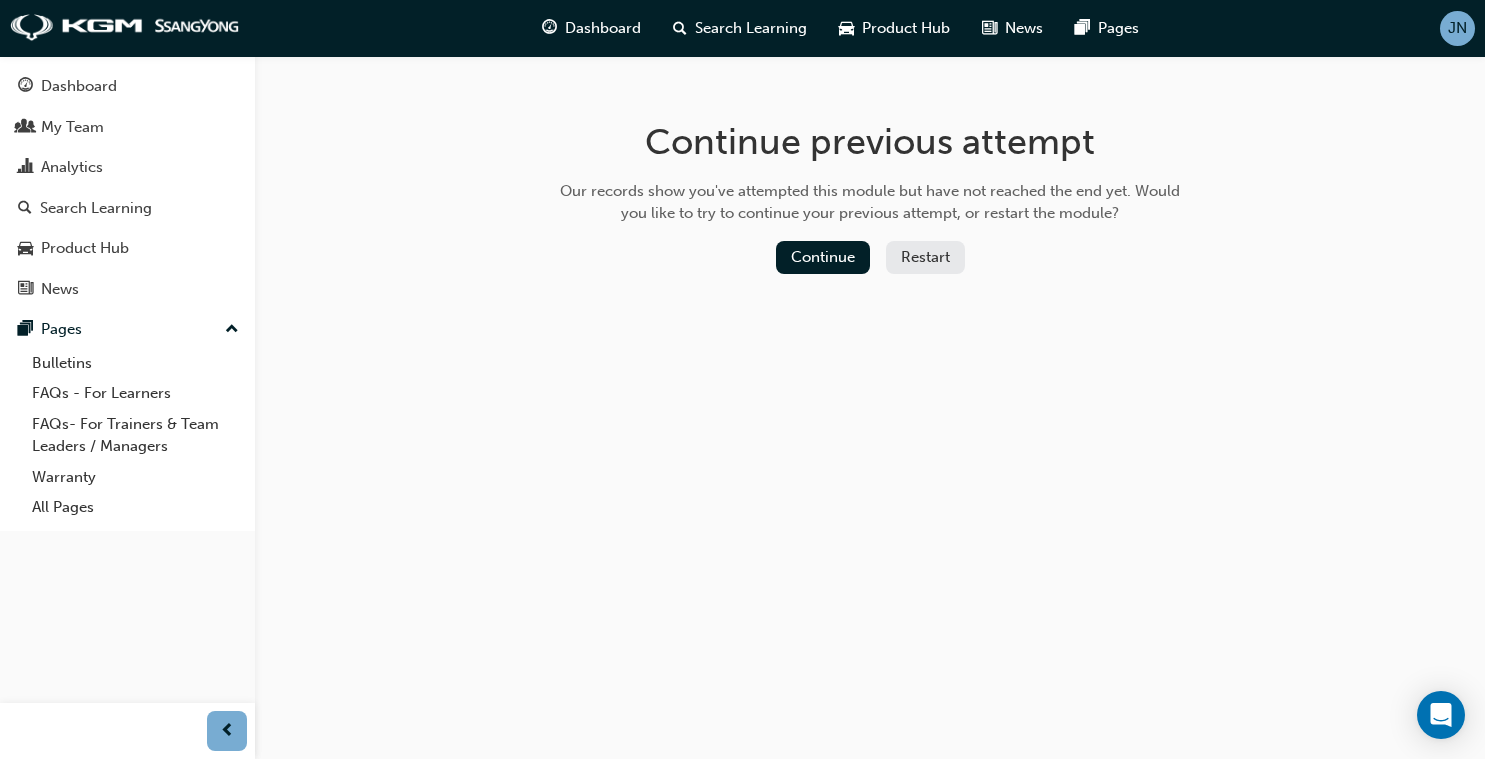 click on "Restart" at bounding box center (925, 257) 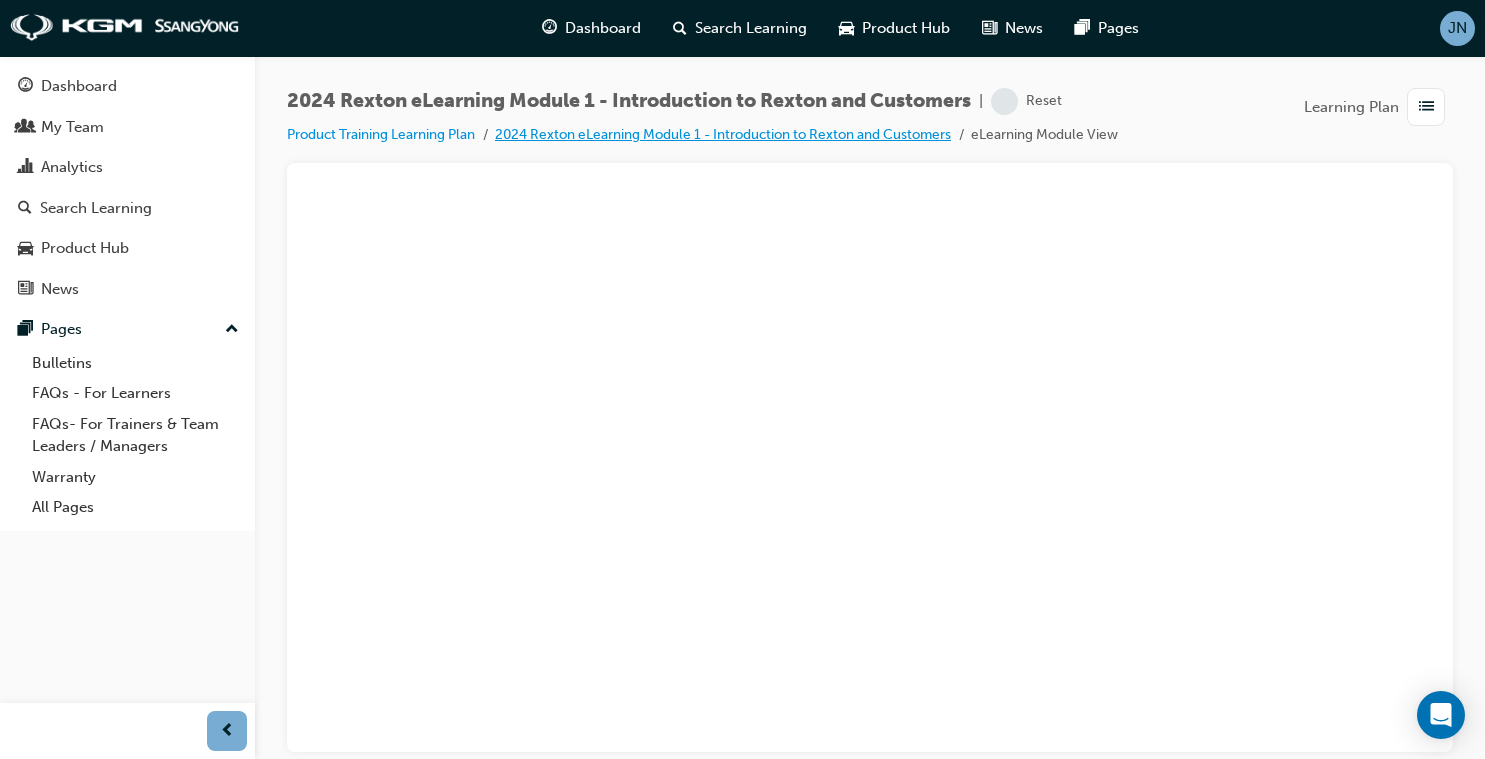click on "2024 Rexton eLearning Module 1 - Introduction to Rexton and Customers" at bounding box center [723, 134] 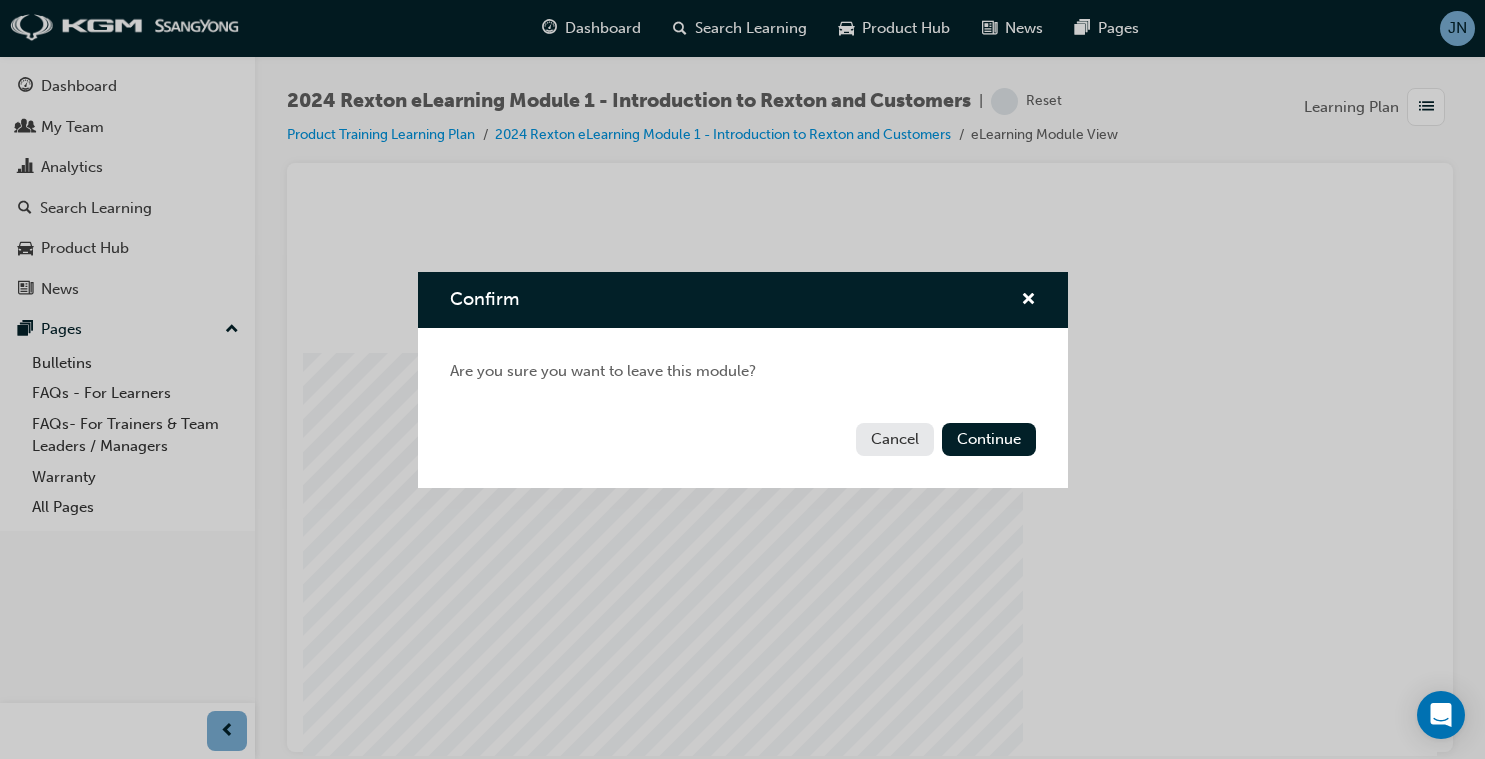 scroll, scrollTop: 0, scrollLeft: 0, axis: both 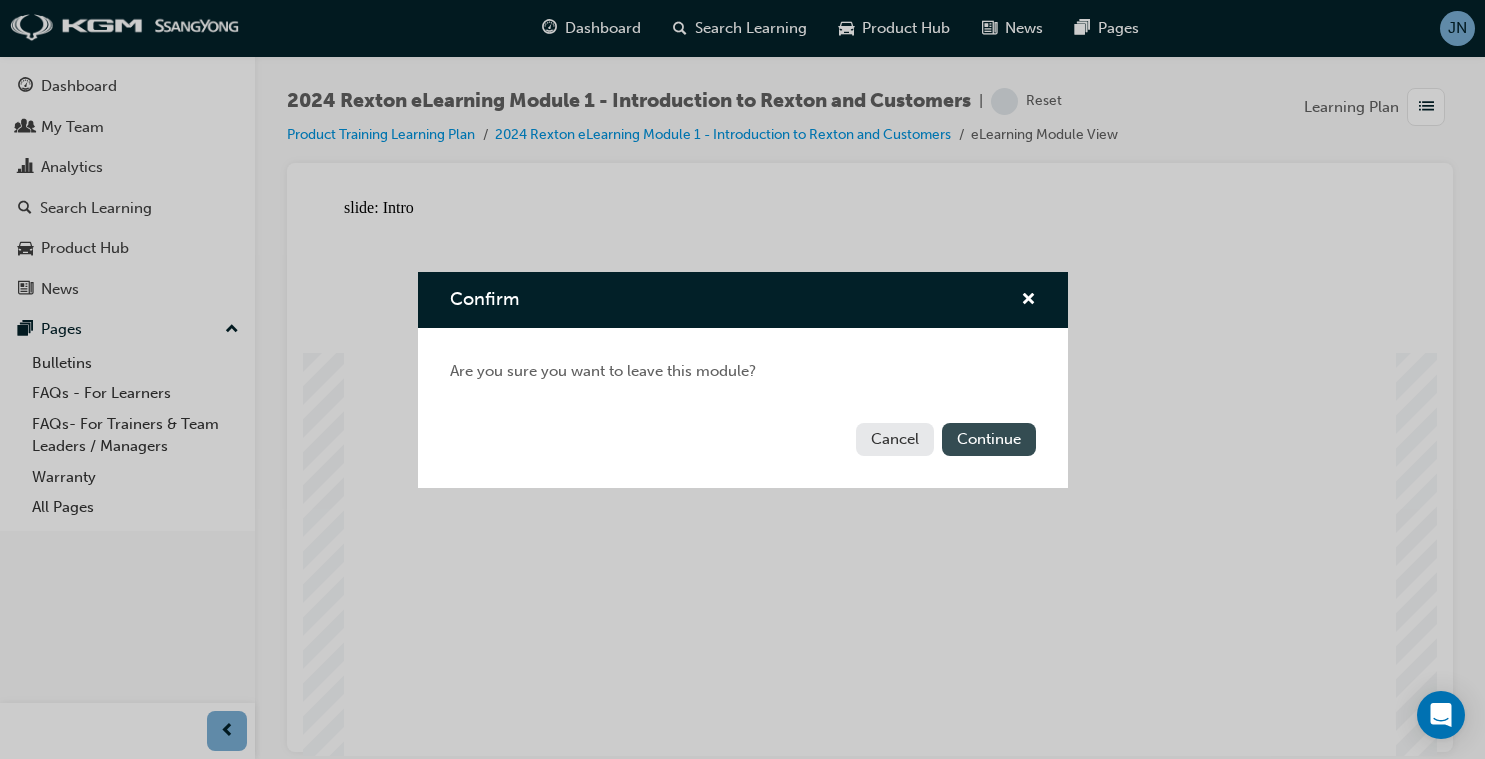 click on "Continue" at bounding box center (989, 439) 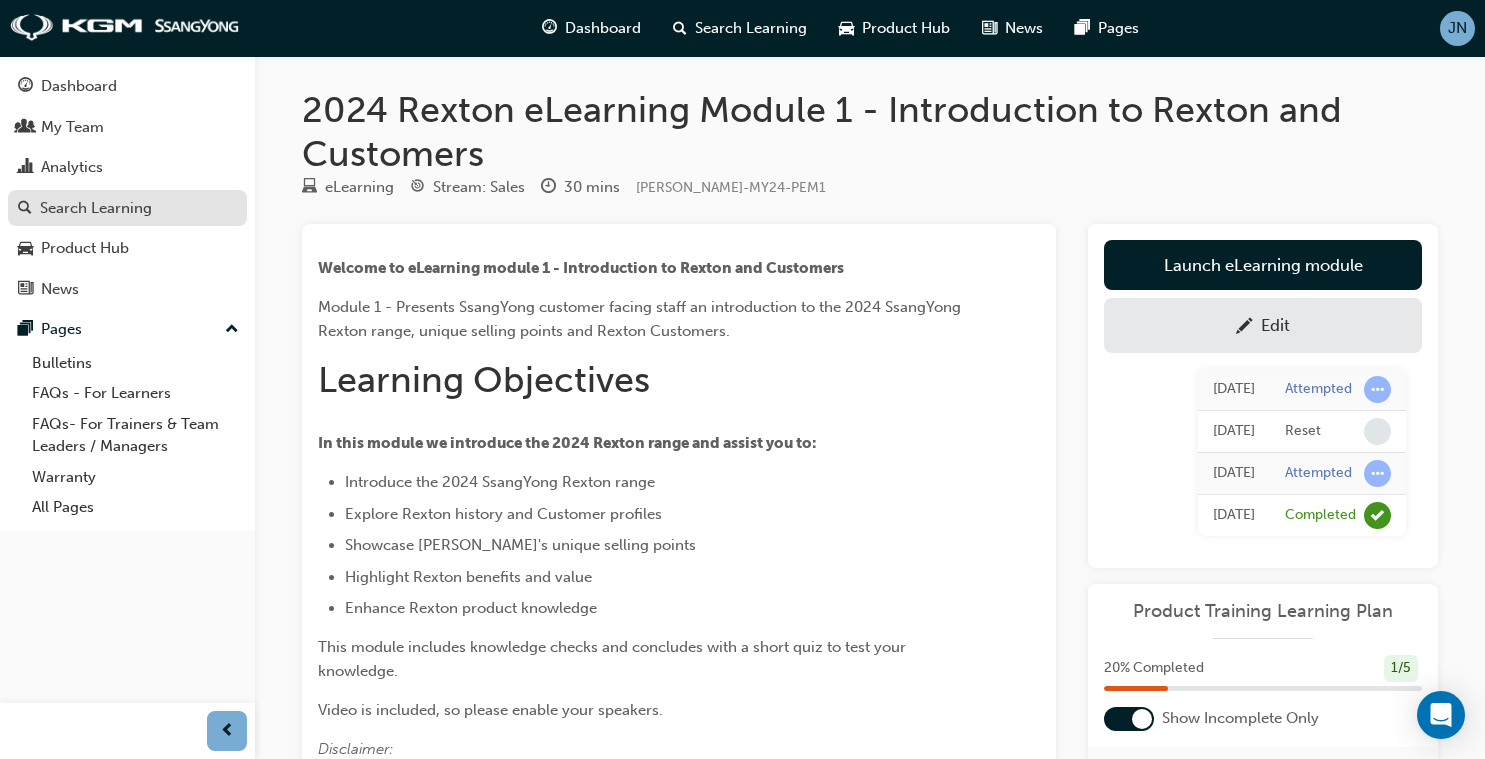 click on "Search Learning" at bounding box center [96, 208] 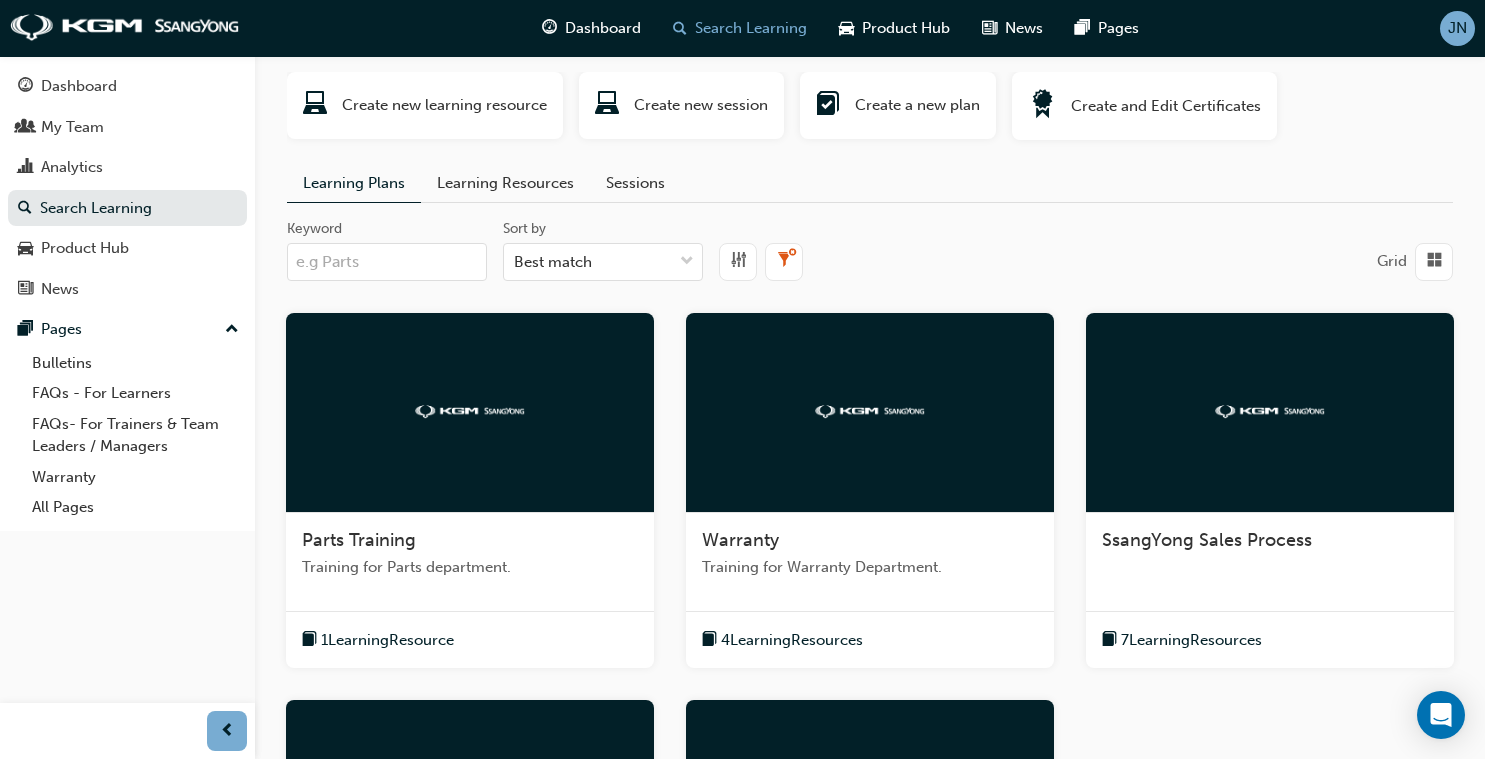 click on "Learning Resources" at bounding box center (505, 183) 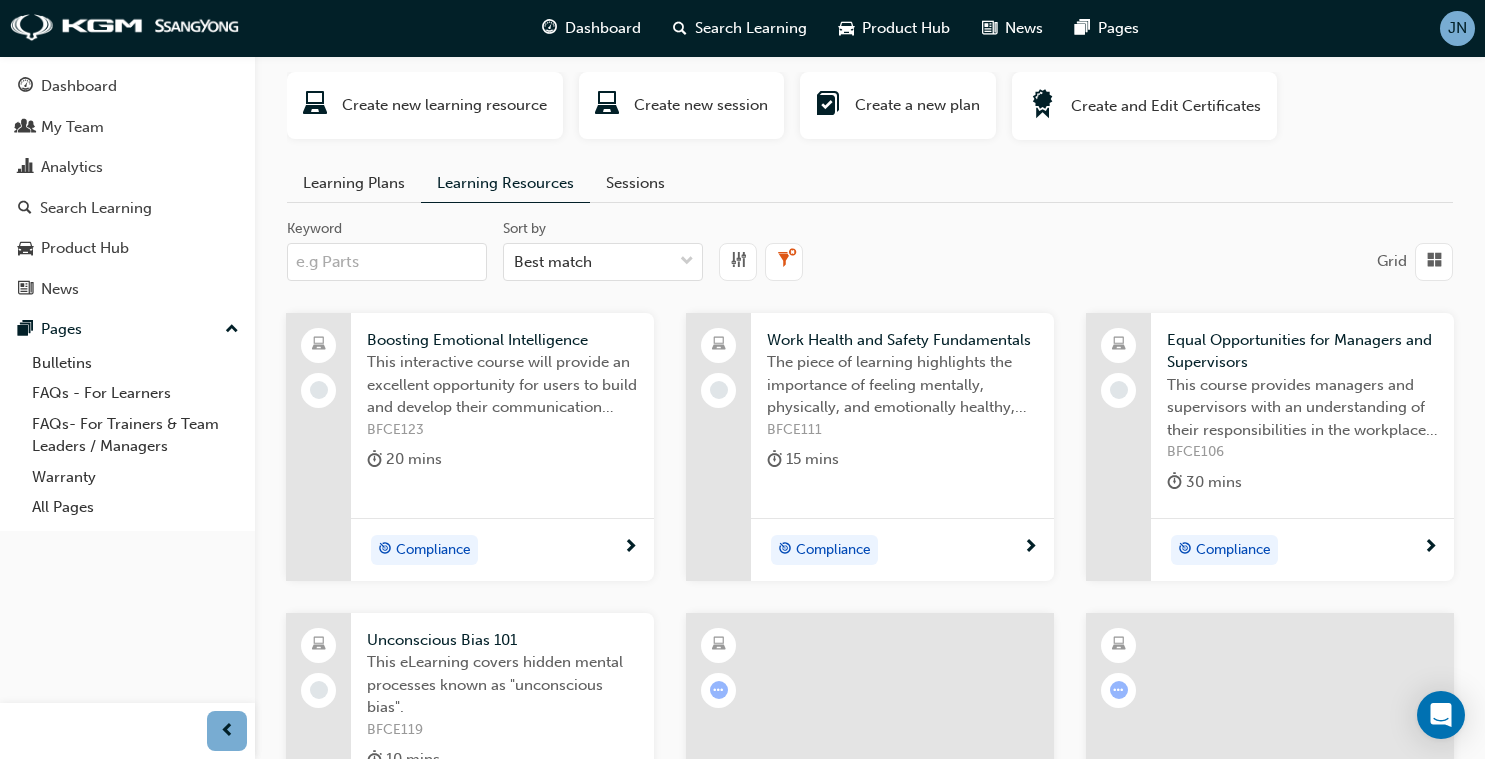 click on "Keyword" at bounding box center (387, 262) 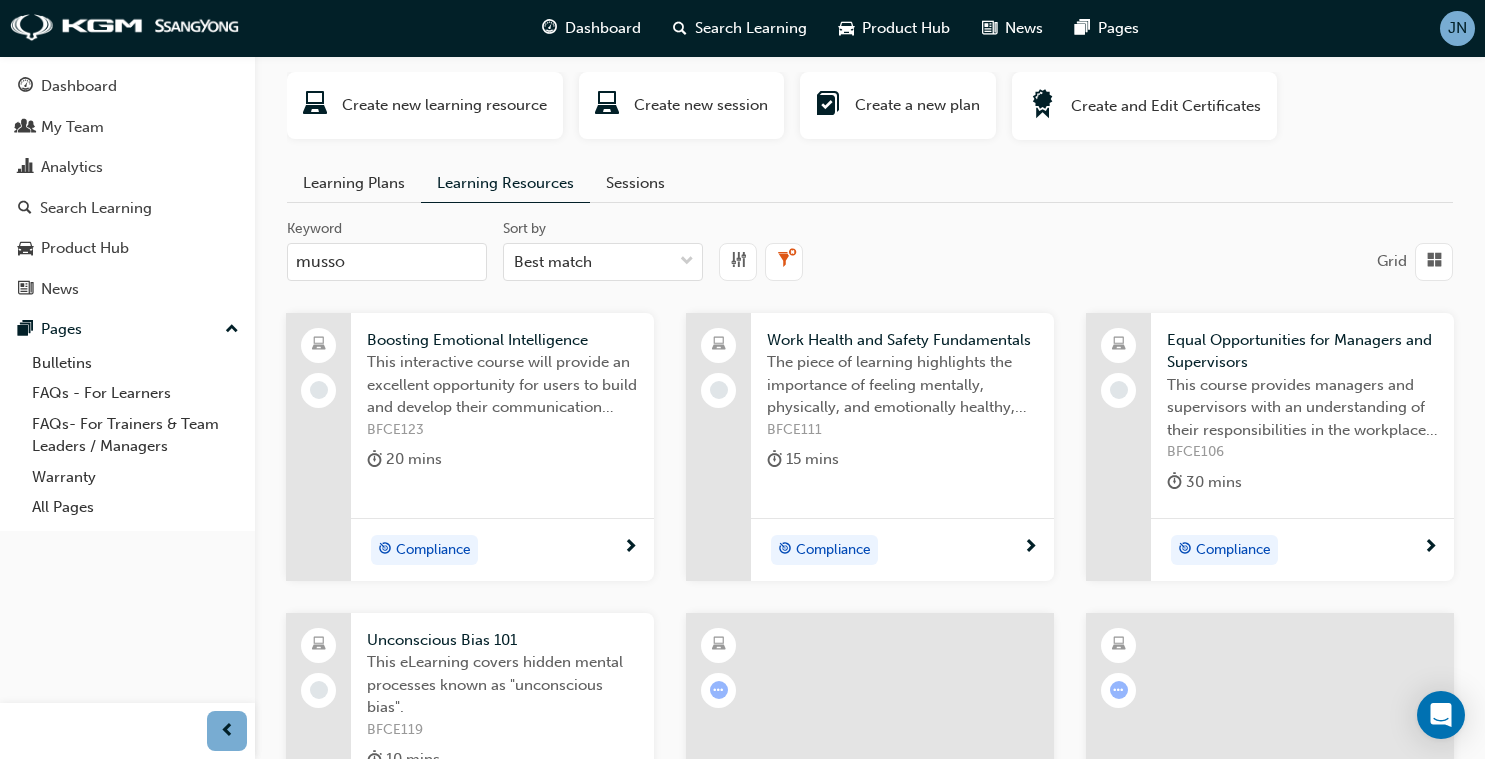 type on "musso" 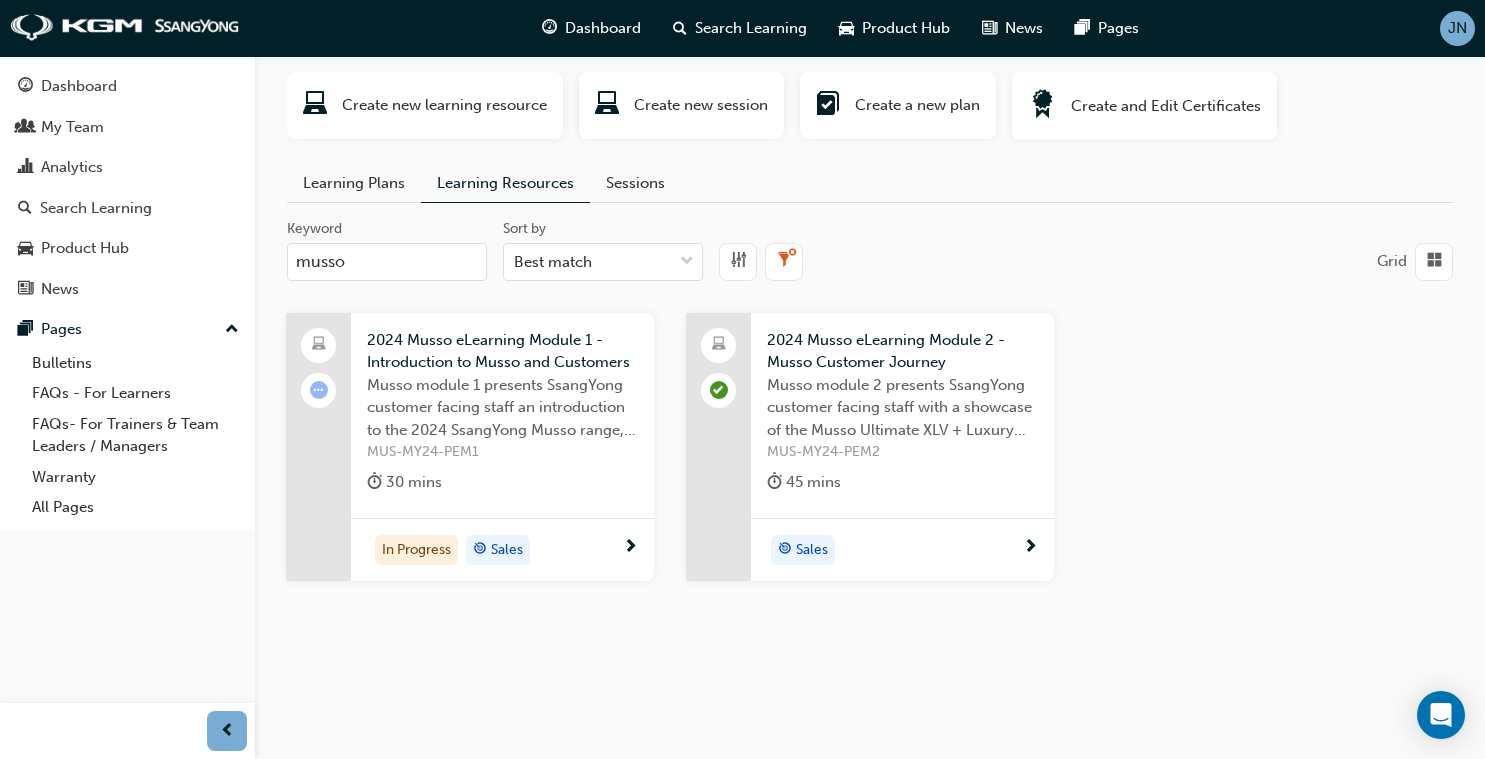 click on "Musso module 2 presents SsangYong customer facing staff with a showcase of the Musso Ultimate XLV + Luxury Pack for new and existing customers." at bounding box center (902, 408) 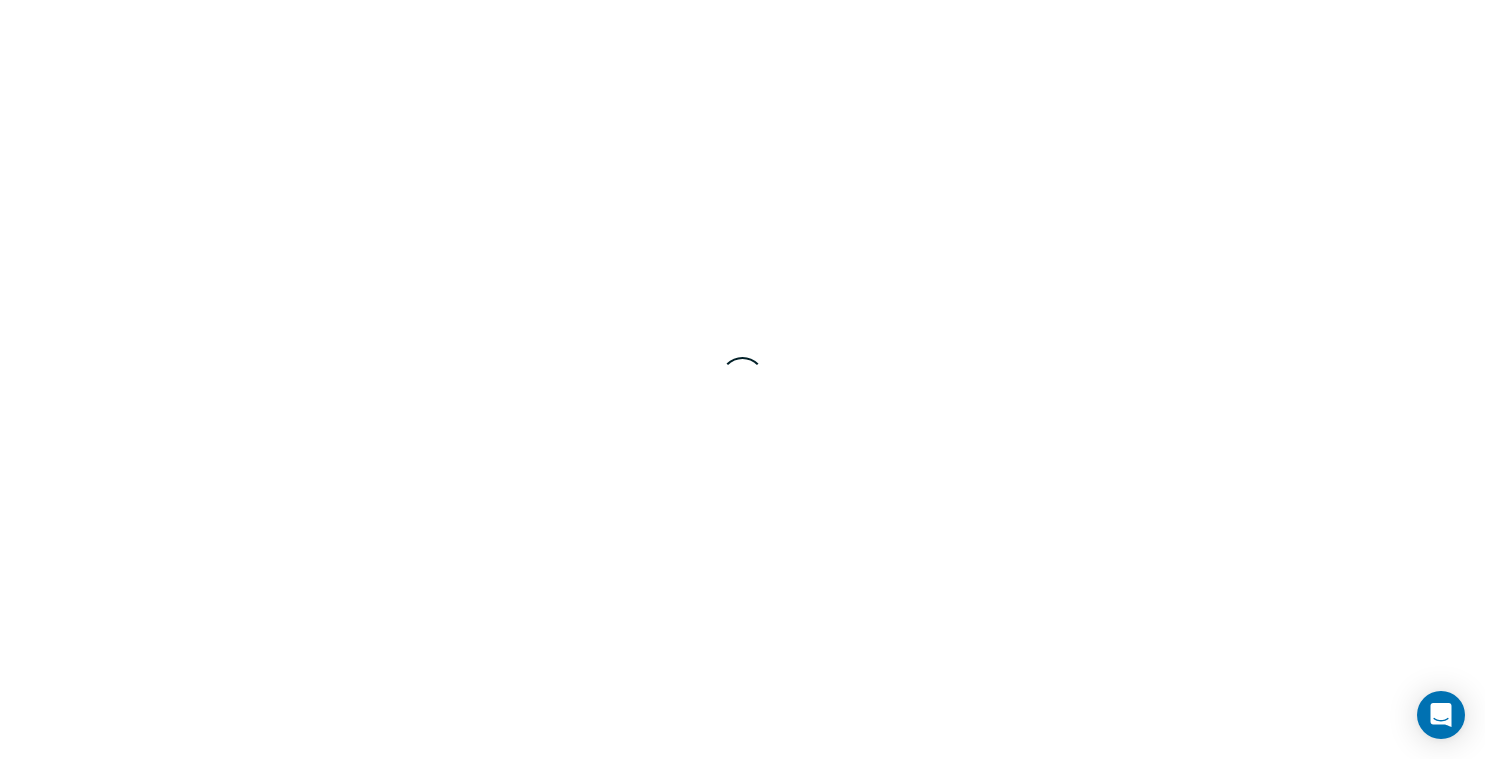 scroll, scrollTop: 0, scrollLeft: 0, axis: both 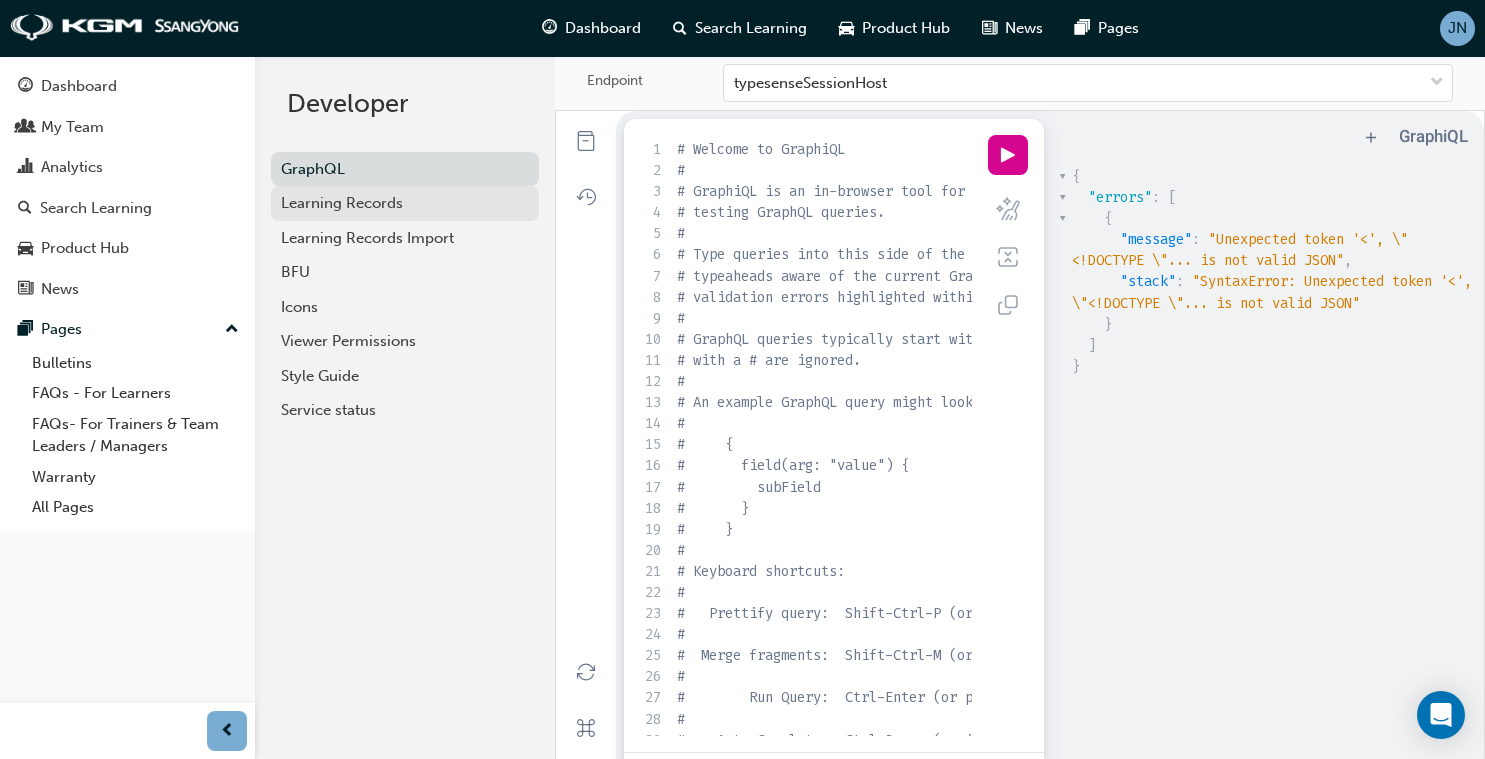 click on "Learning Records" at bounding box center (405, 203) 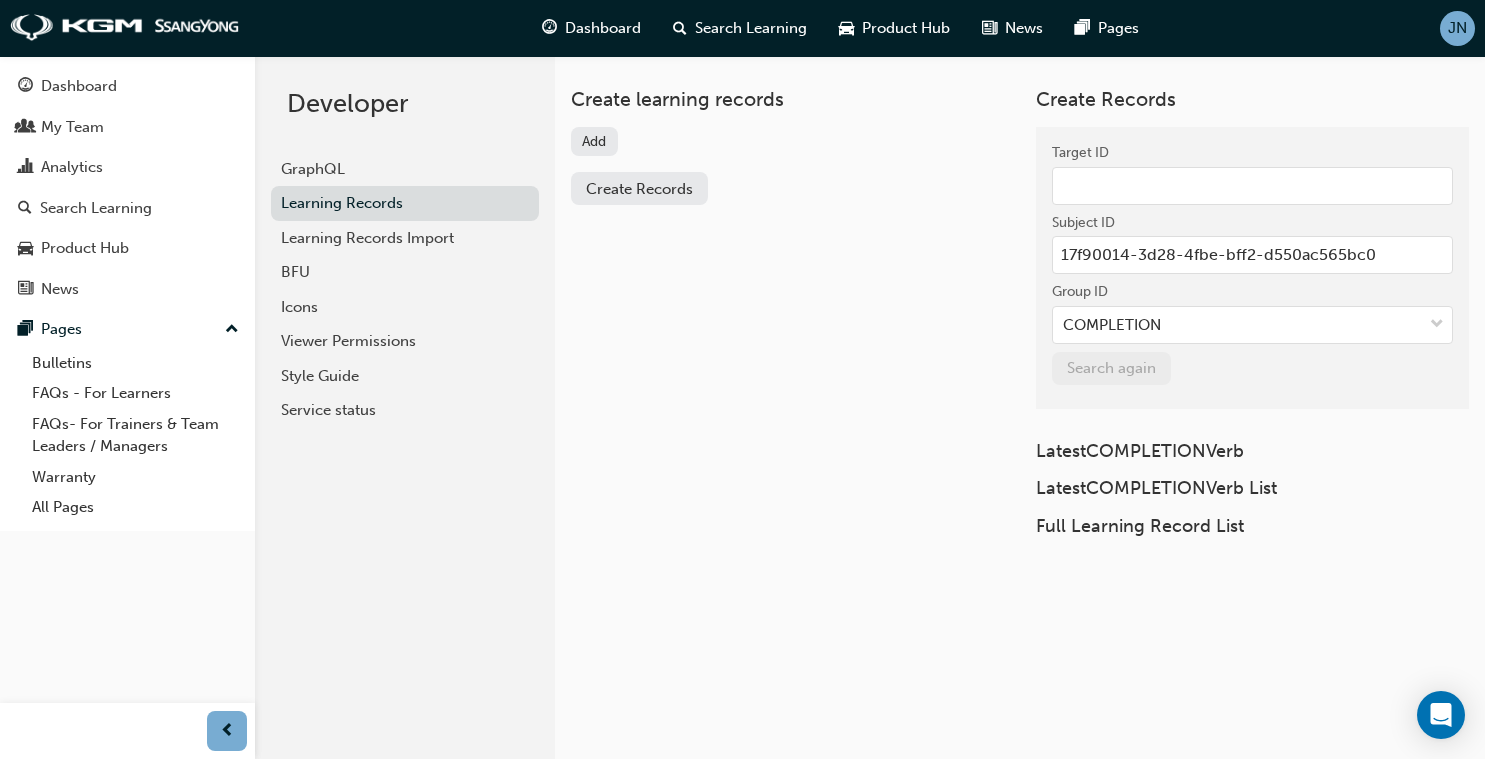 click on "17f90014-3d28-4fbe-bff2-d550ac565bc0" at bounding box center [1252, 255] 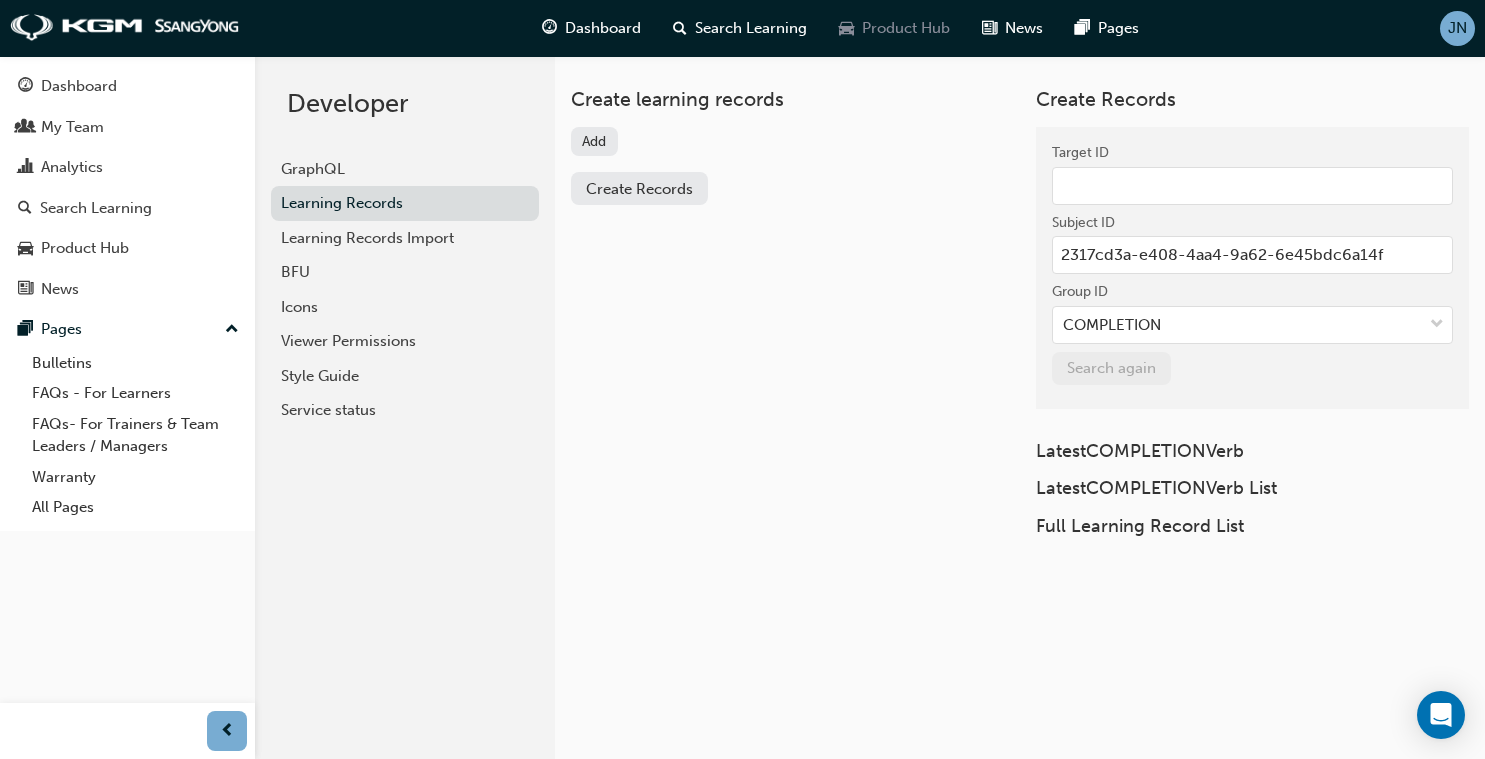 type on "2317cd3a-e408-4aa4-9a62-6e45bdc6a14f" 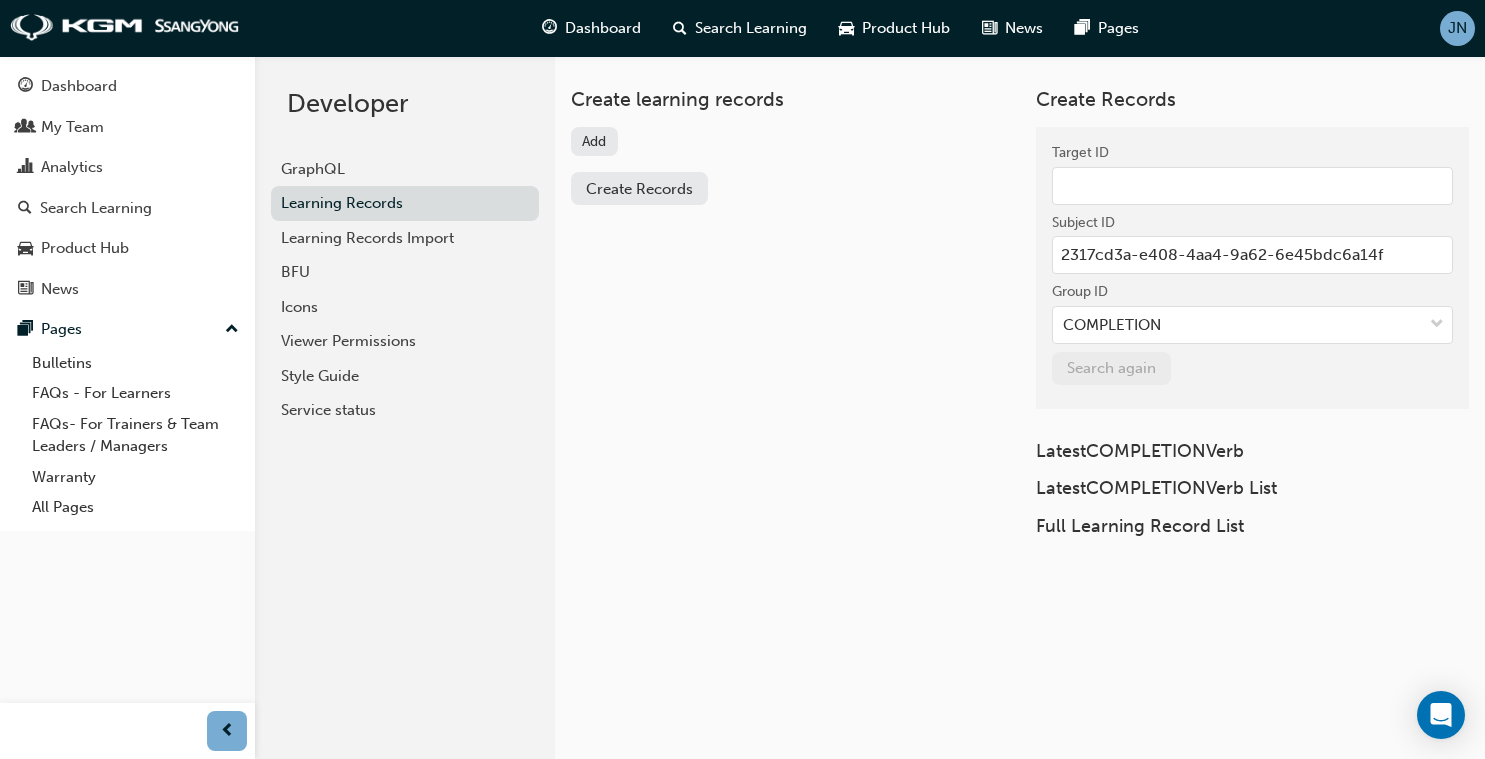 click on "Target ID" at bounding box center [1252, 186] 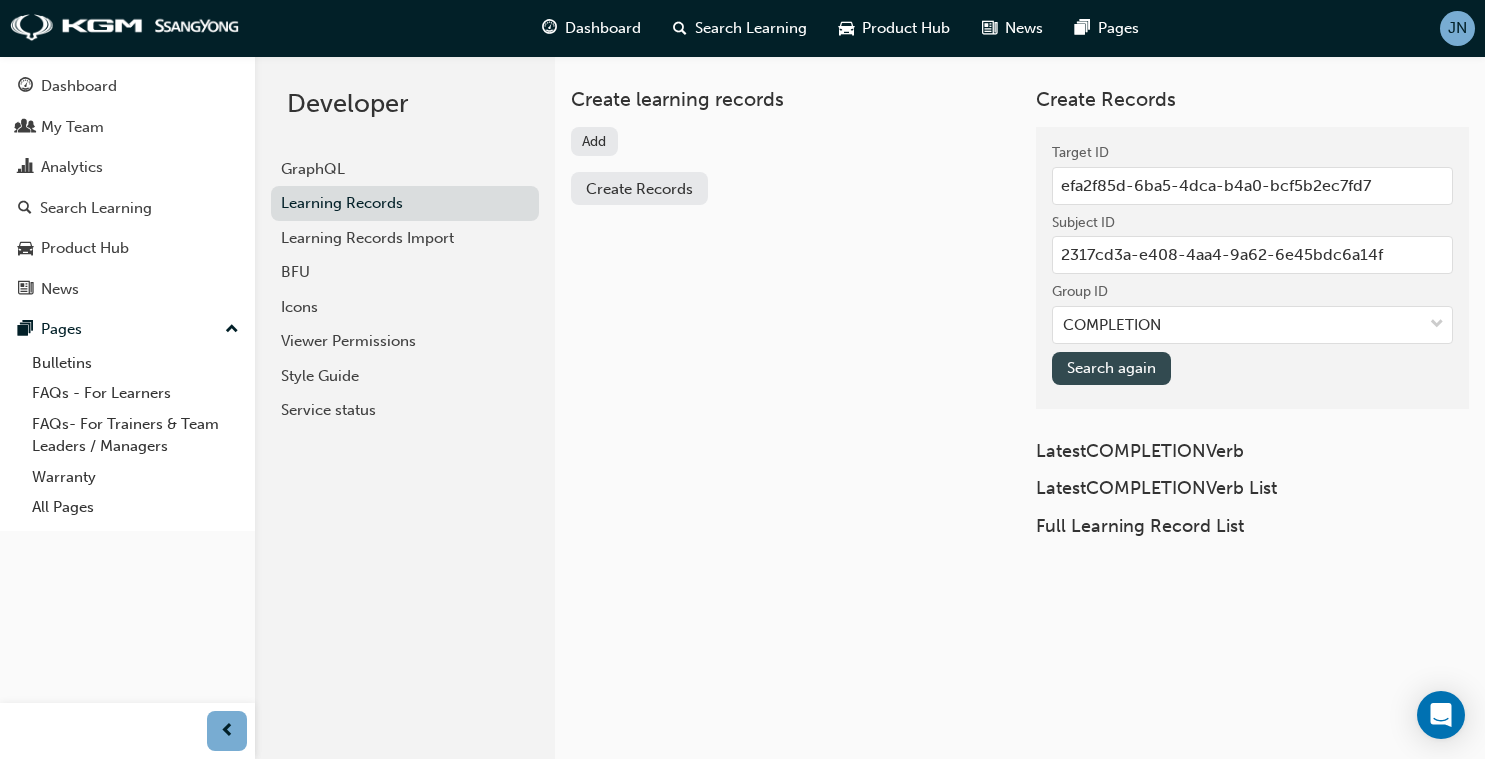 click on "Search again" at bounding box center (1111, 368) 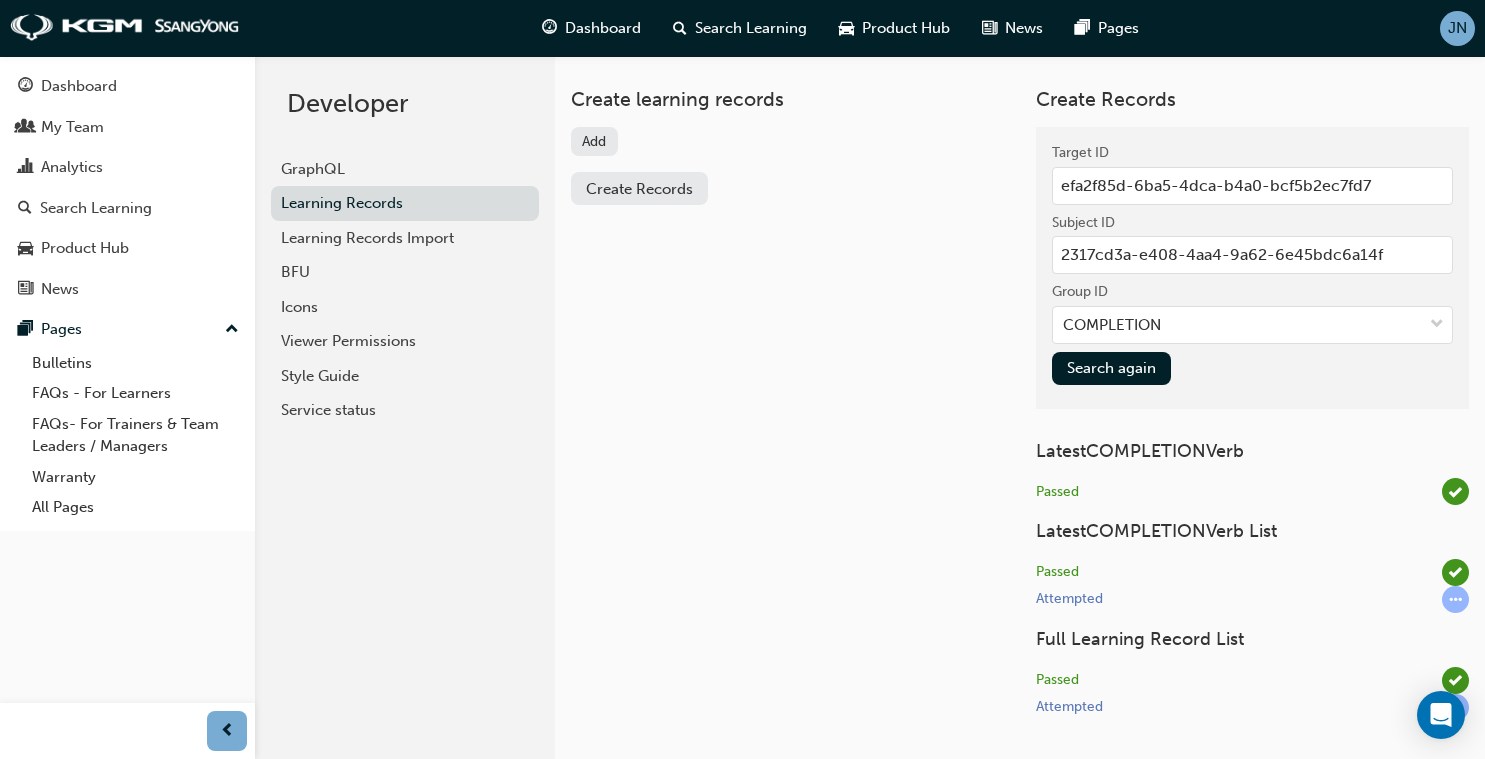 click on "efa2f85d-6ba5-4dca-b4a0-bcf5b2ec7fd7" at bounding box center (1252, 186) 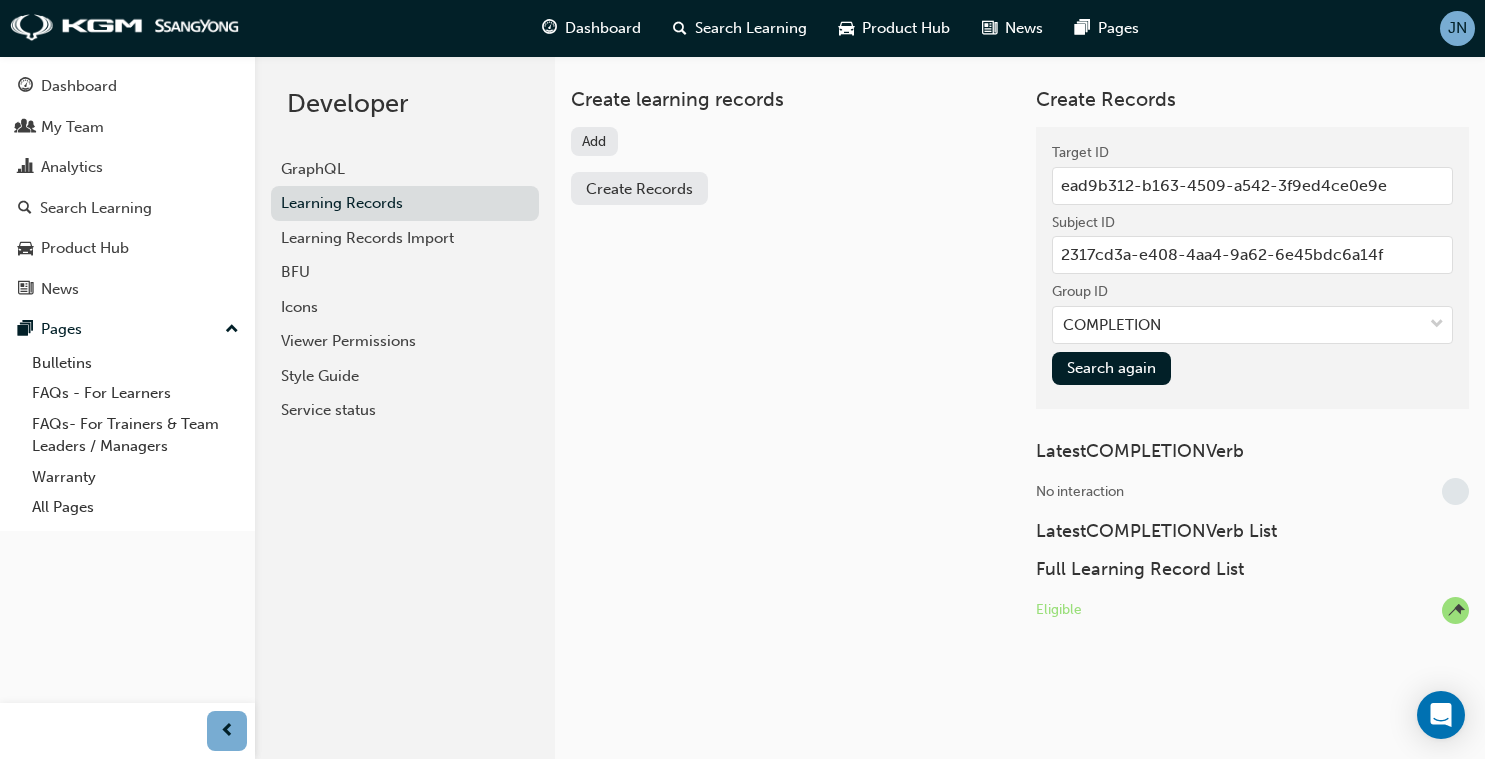 type on "ead9b312-b163-4509-a542-3f9ed4ce0e9e" 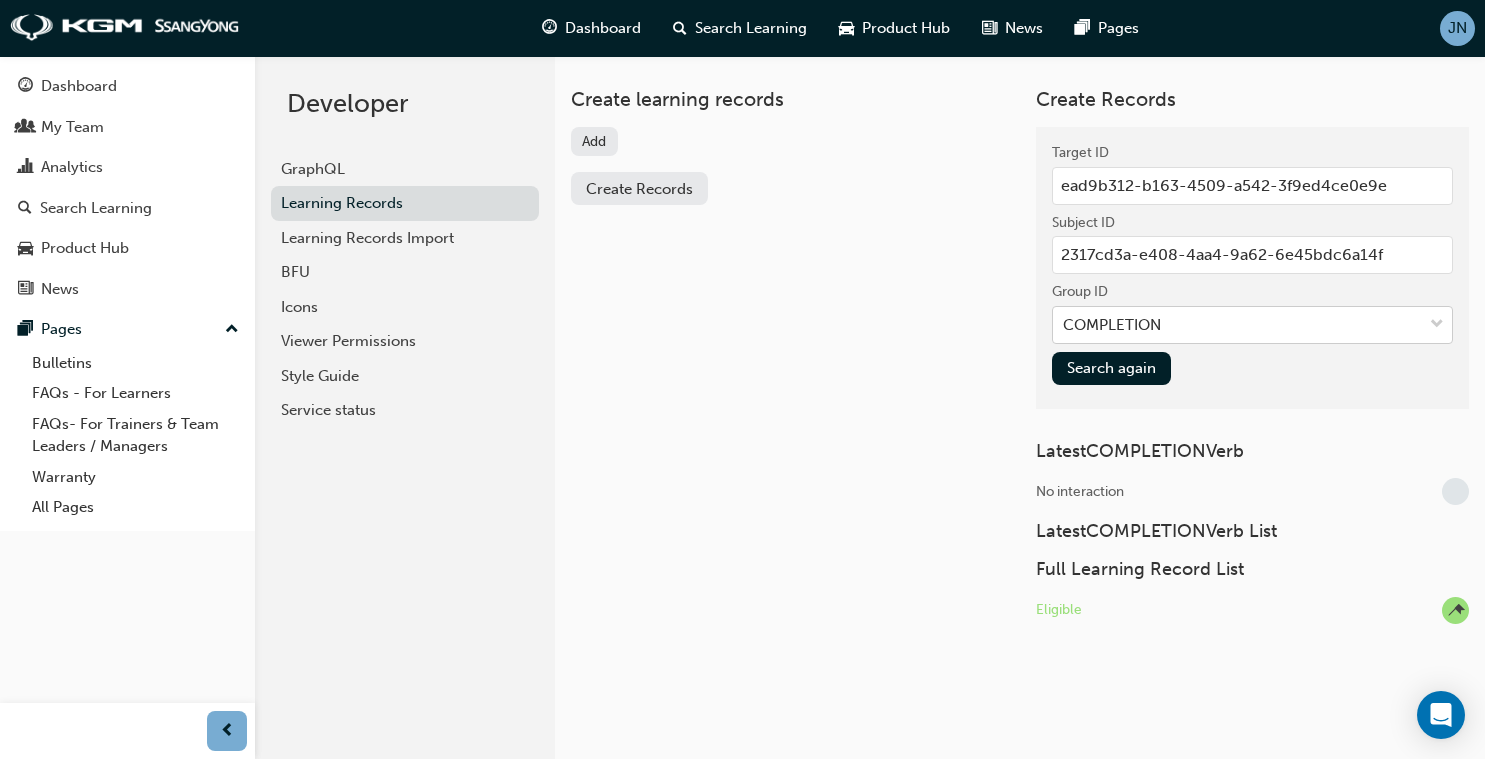 click on "COMPLETION" at bounding box center (1237, 325) 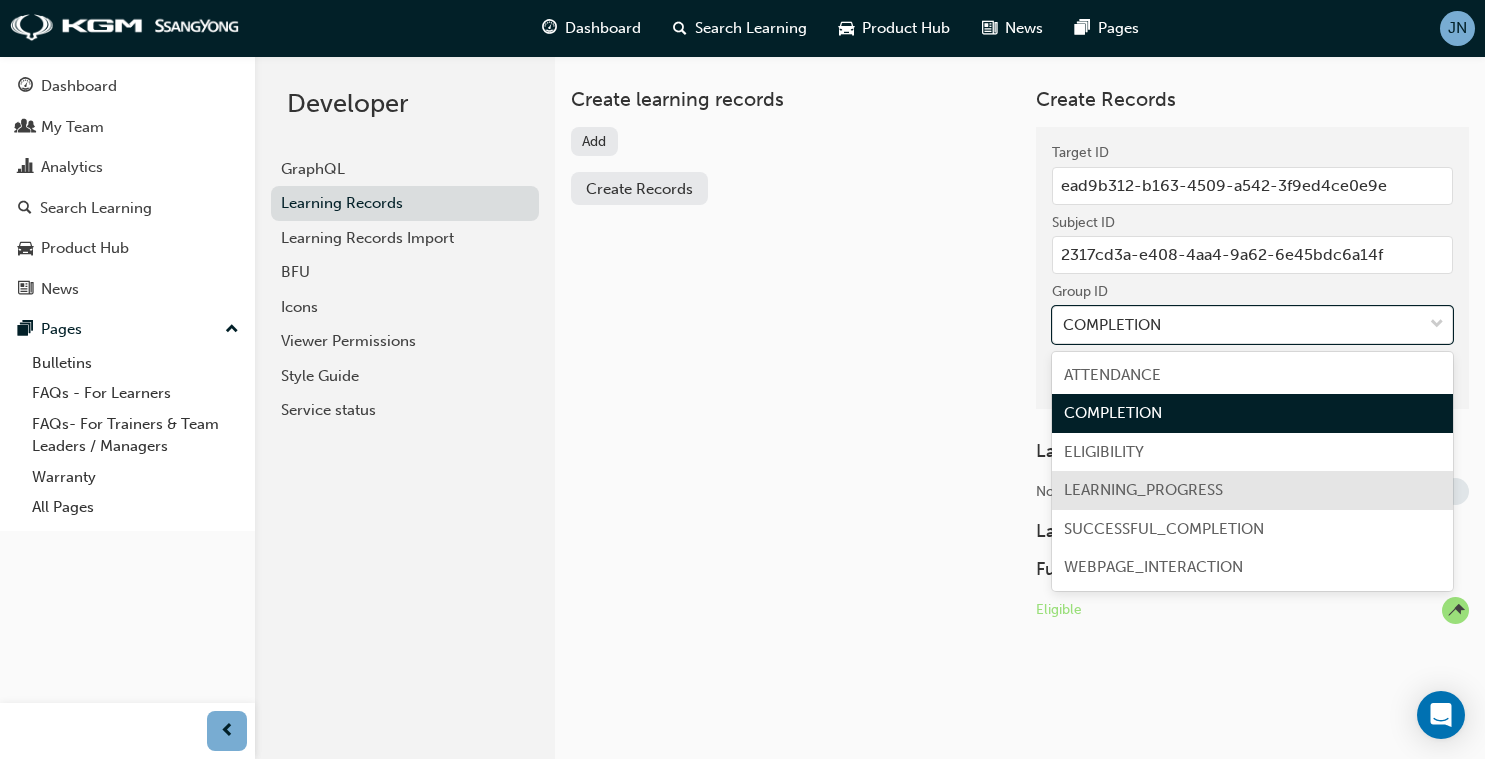 click on "LEARNING_PROGRESS" at bounding box center [1252, 490] 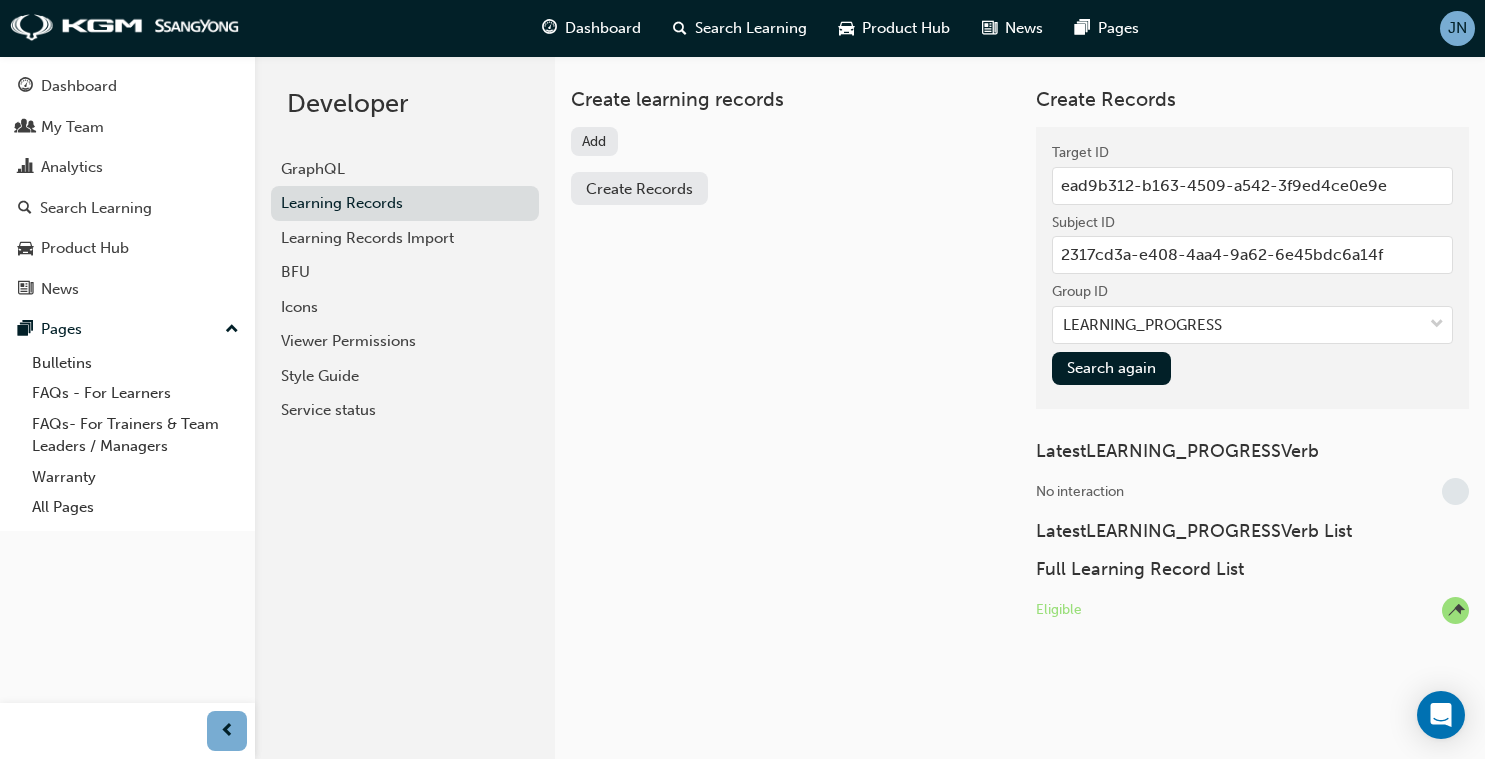 scroll, scrollTop: 7, scrollLeft: 0, axis: vertical 